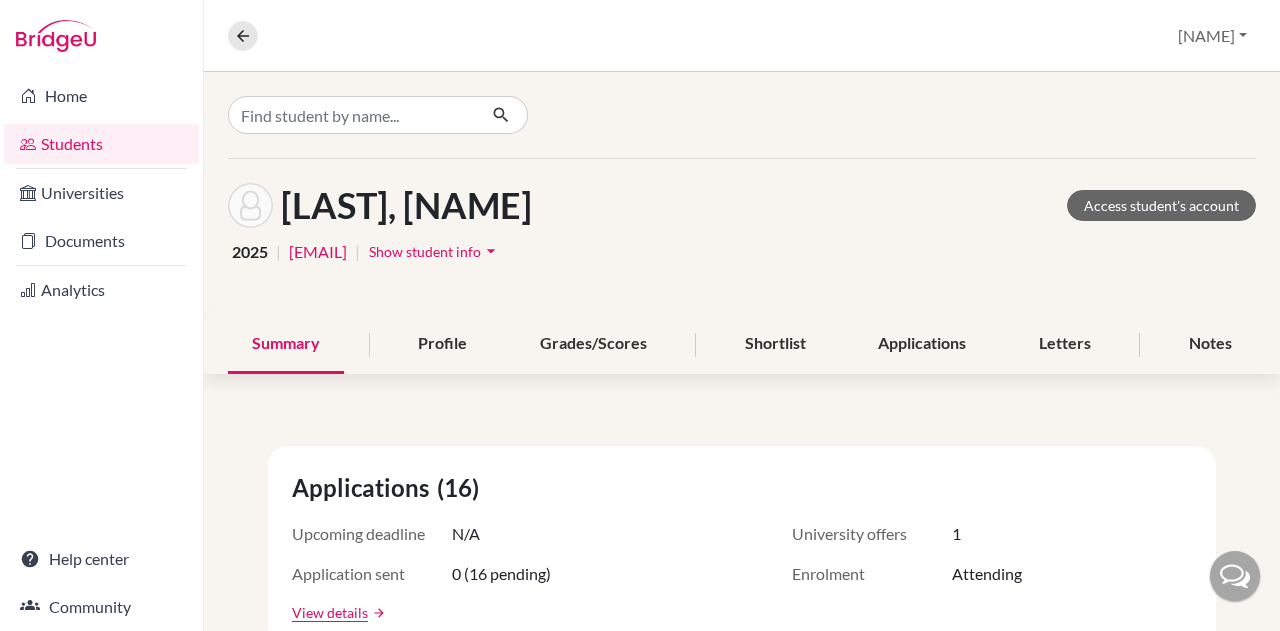 scroll, scrollTop: 0, scrollLeft: 0, axis: both 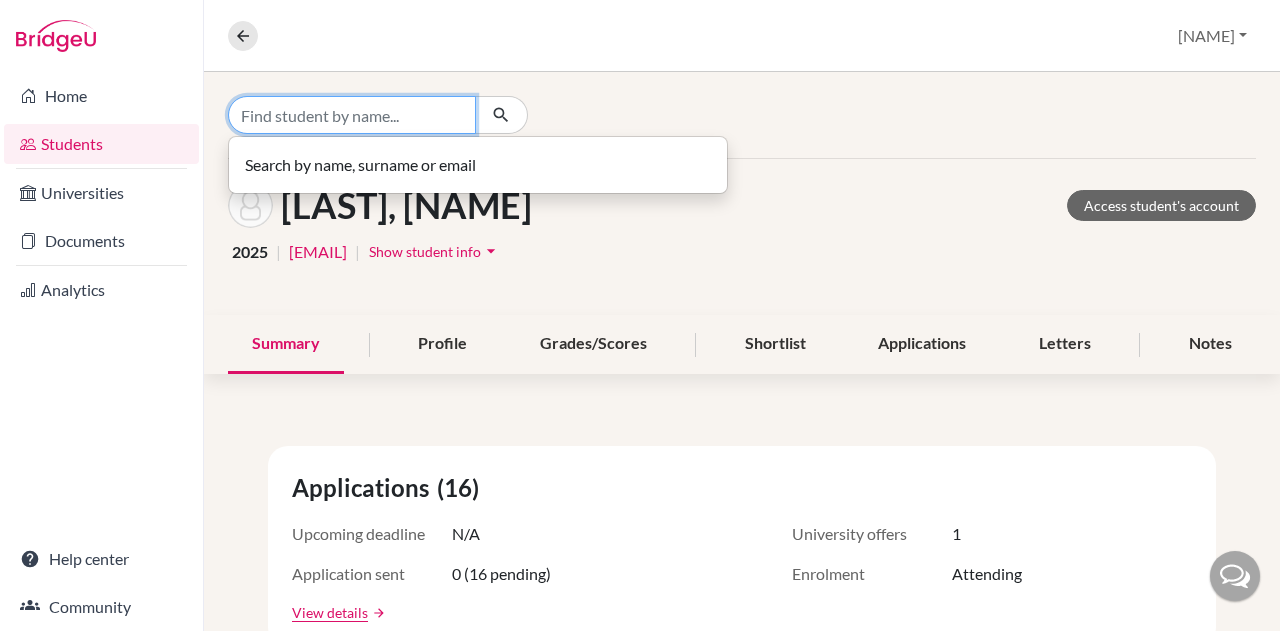 click at bounding box center [352, 115] 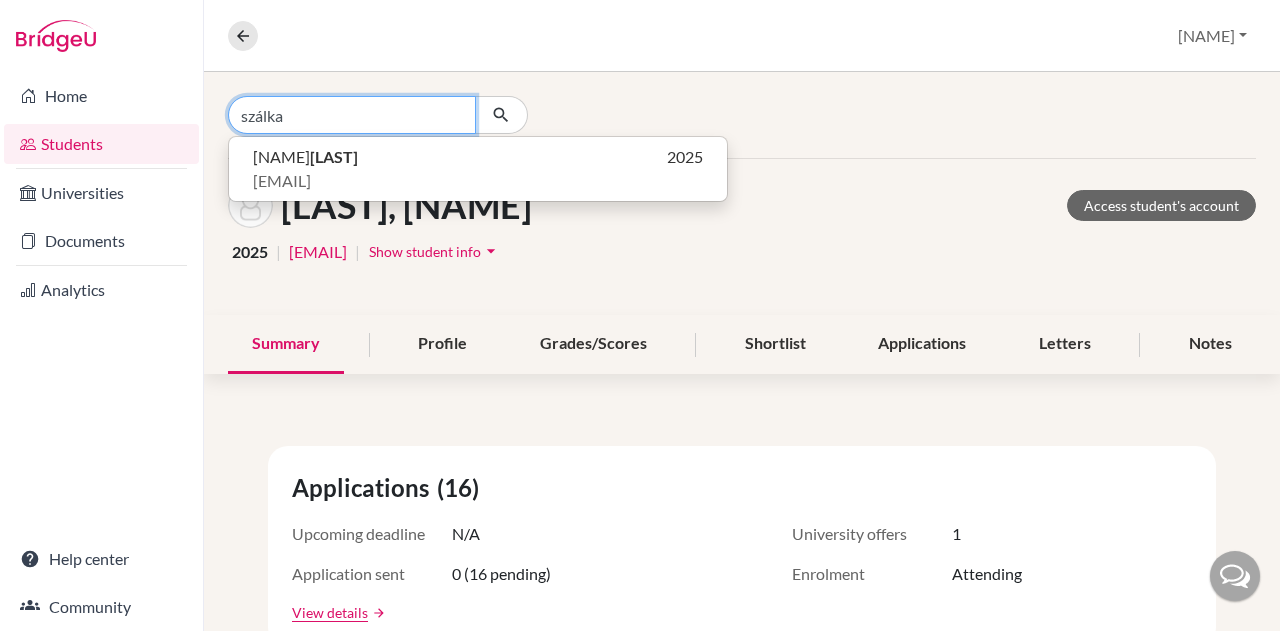 type on "szálka" 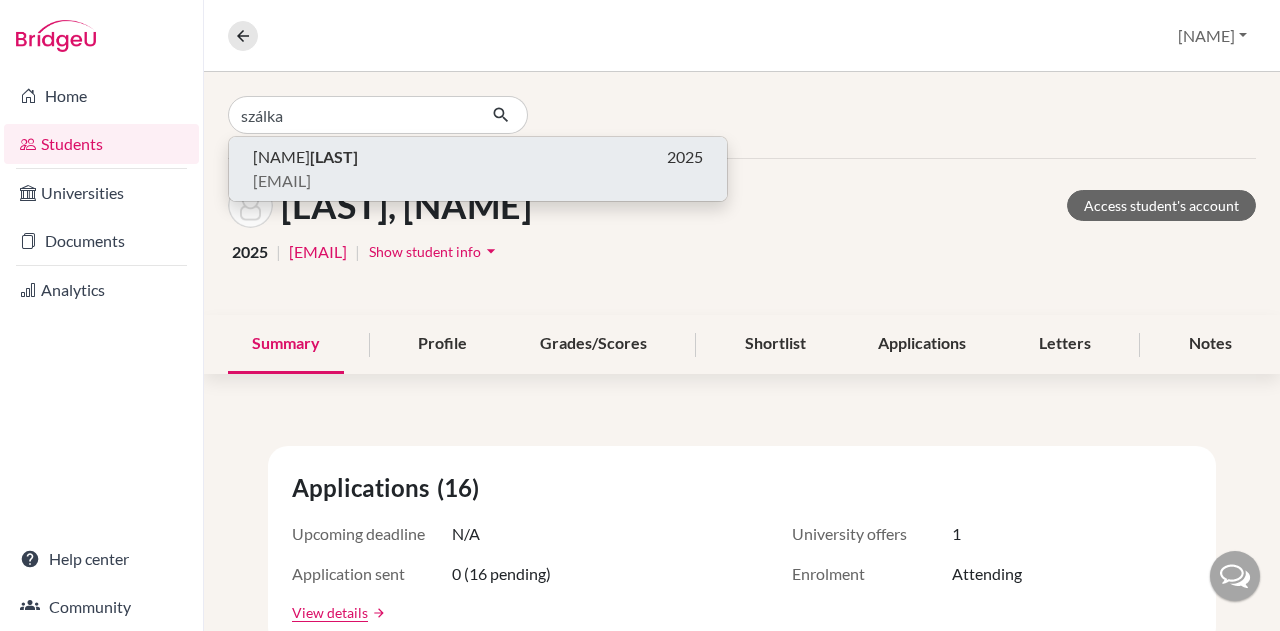type 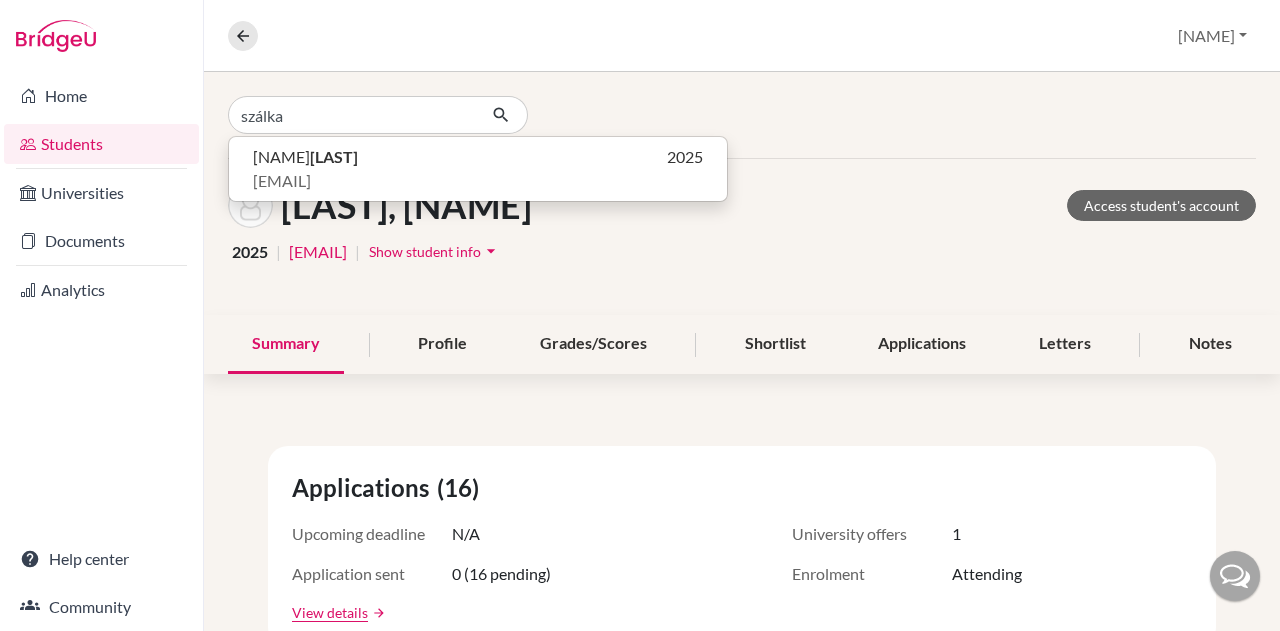 type 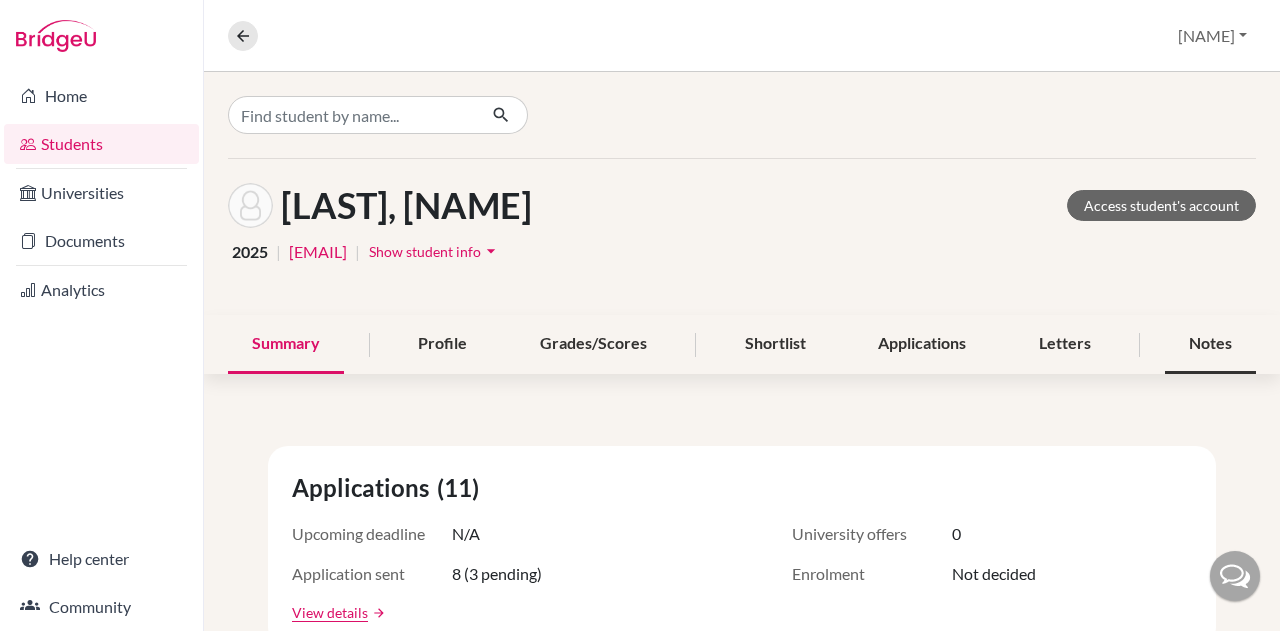click on "Notes" at bounding box center (1210, 344) 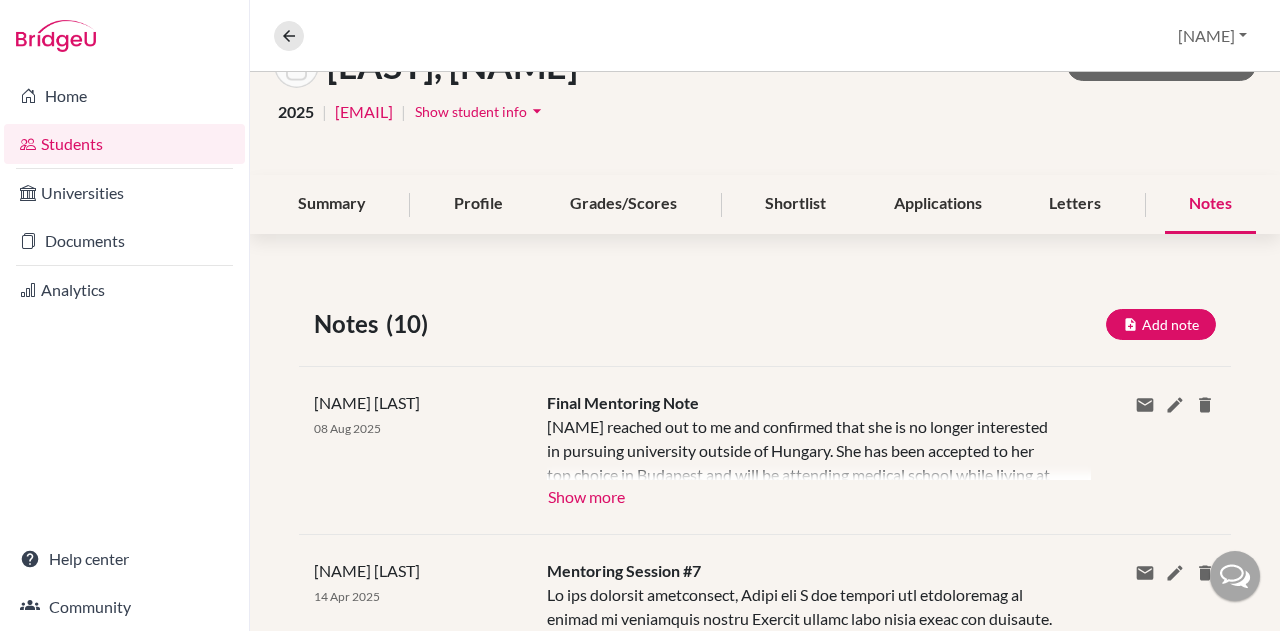 scroll, scrollTop: 300, scrollLeft: 0, axis: vertical 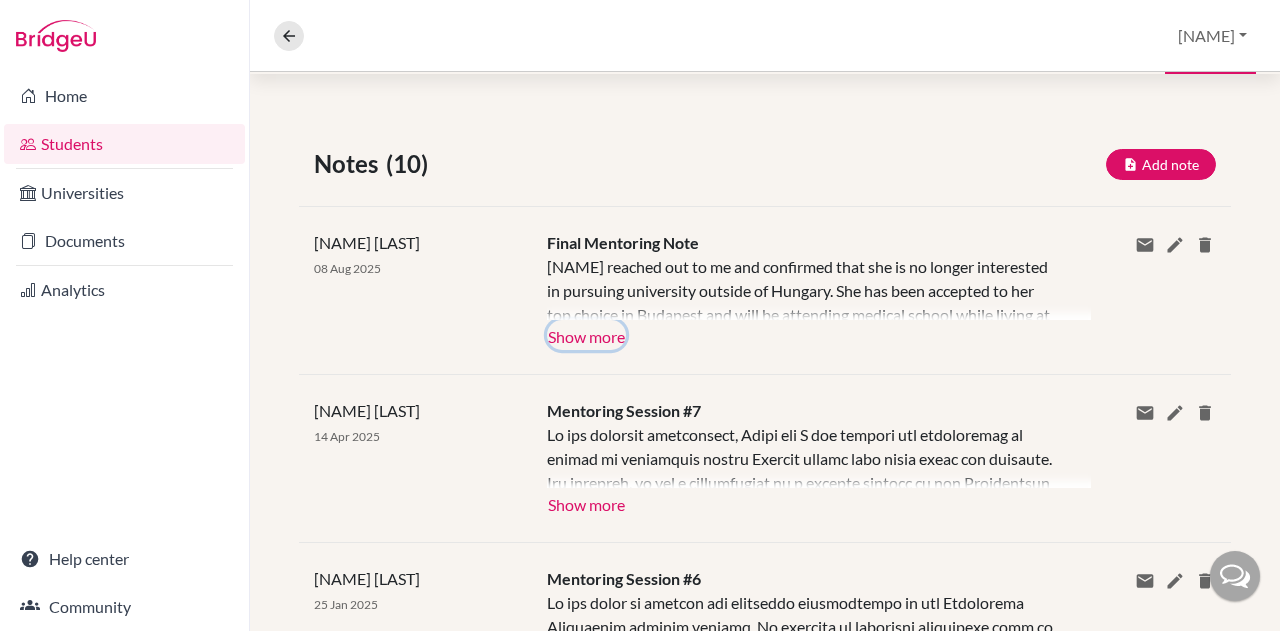 click on "Show more" 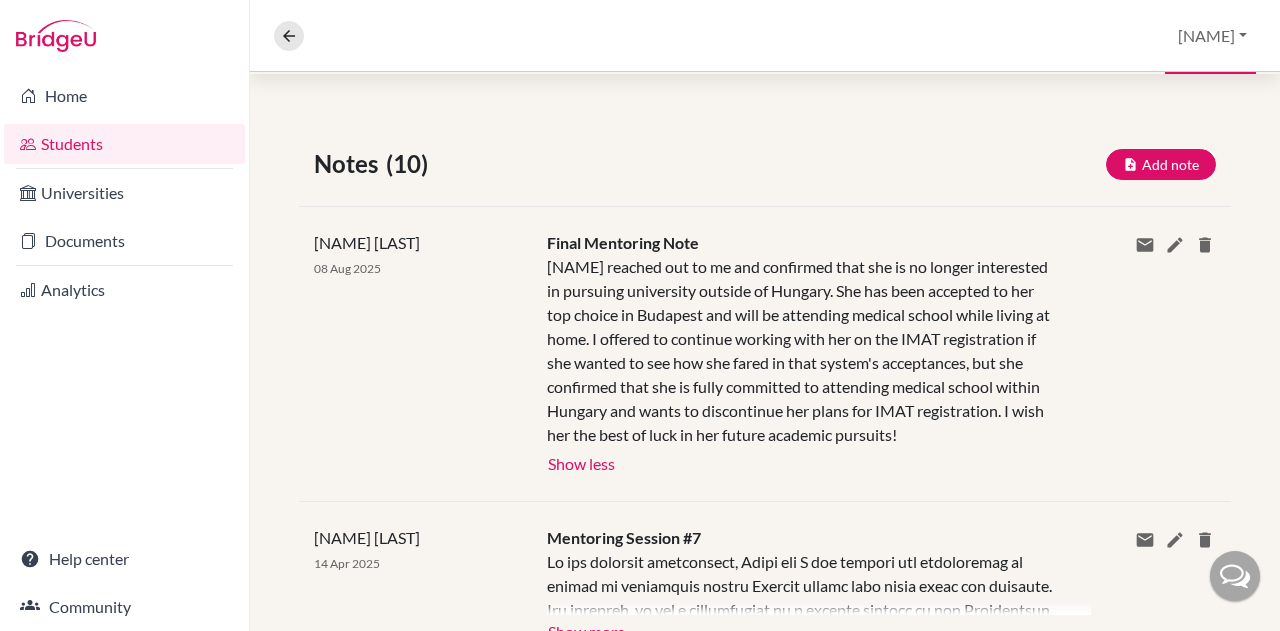 drag, startPoint x: 533, startPoint y: 265, endPoint x: 917, endPoint y: 236, distance: 385.0935 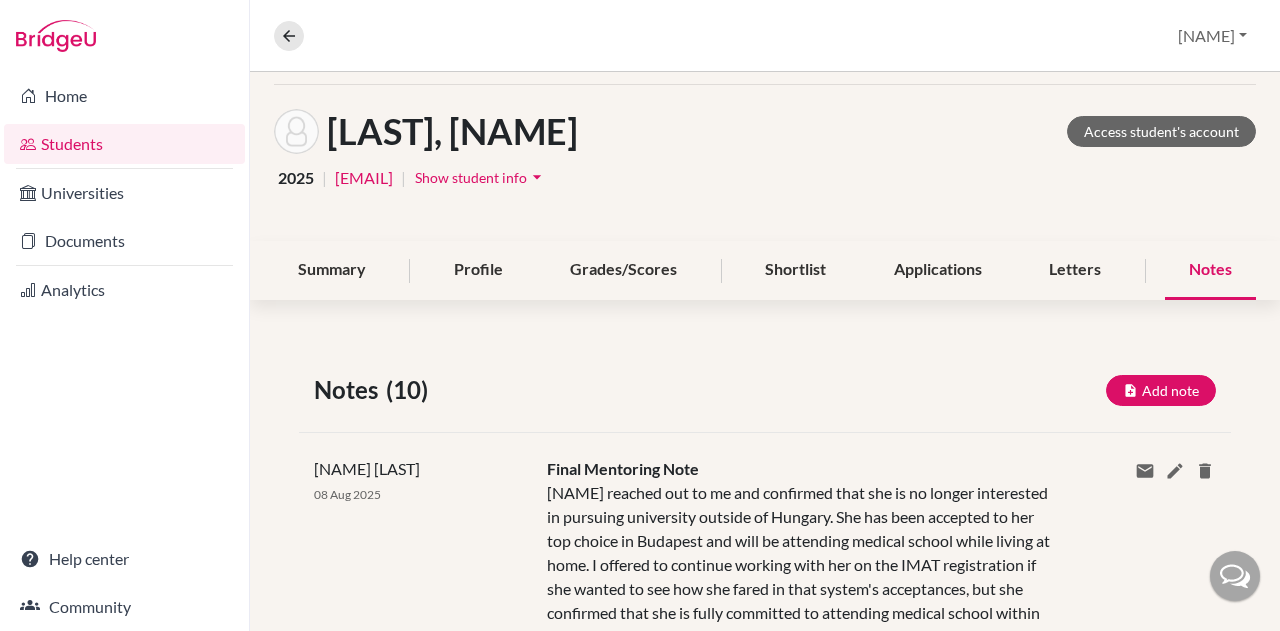 scroll, scrollTop: 0, scrollLeft: 0, axis: both 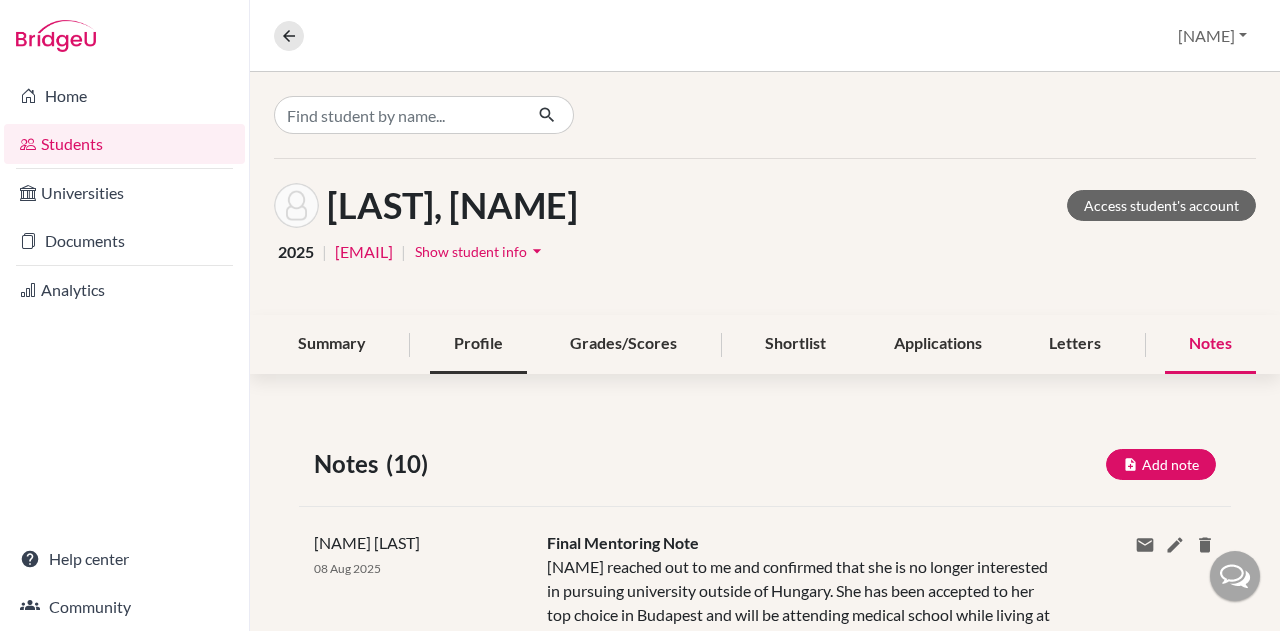 click on "Profile" at bounding box center (478, 344) 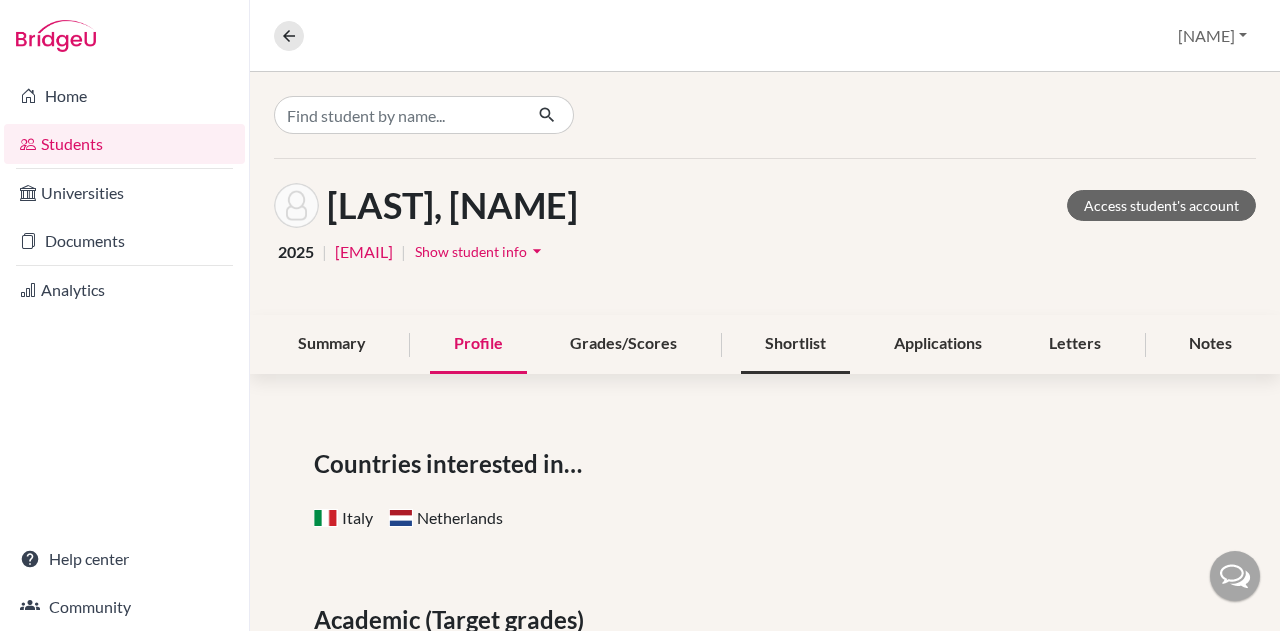 click on "Shortlist" at bounding box center [795, 344] 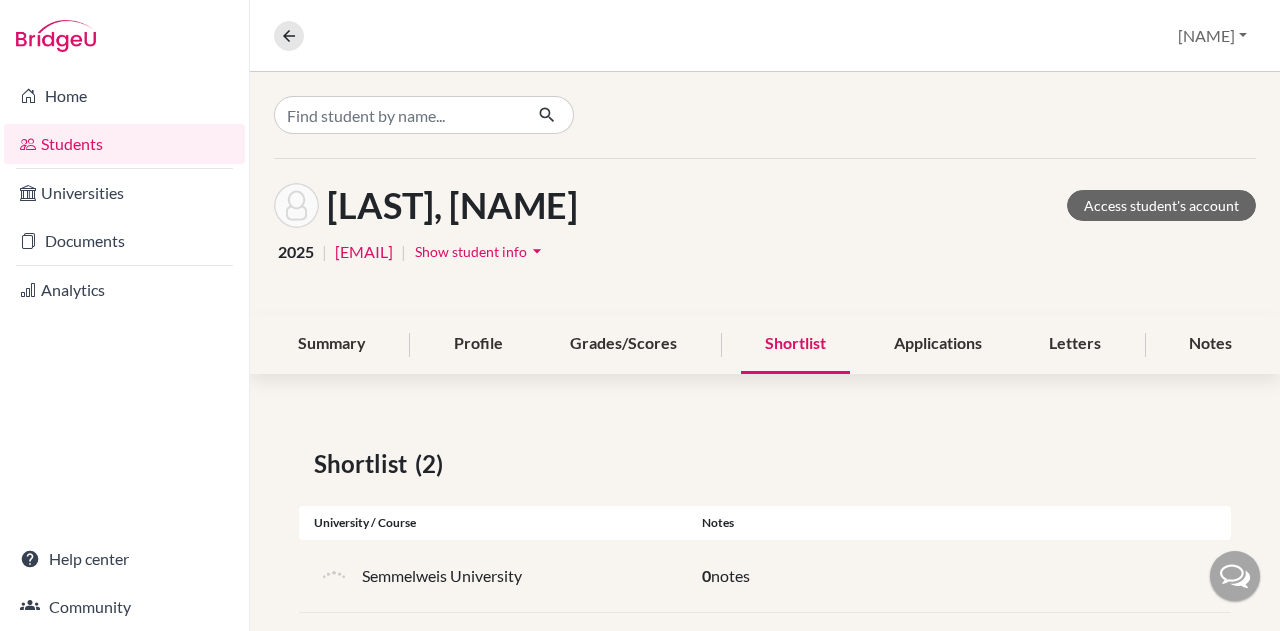 scroll, scrollTop: 100, scrollLeft: 0, axis: vertical 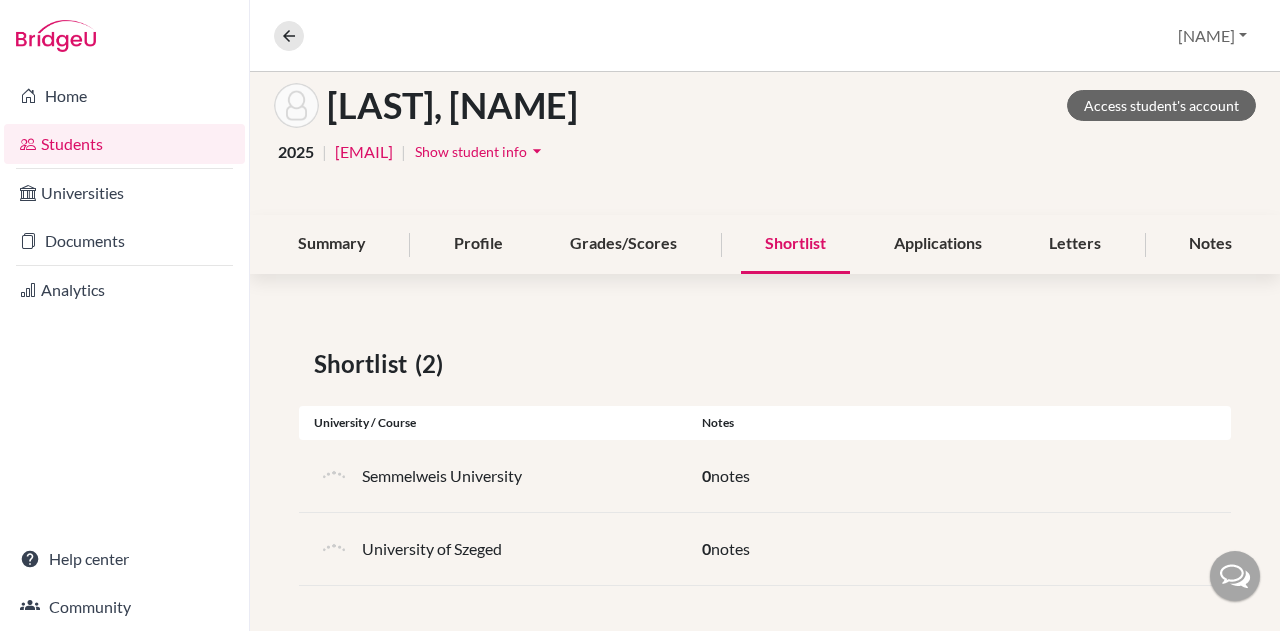 click on "Applications" at bounding box center (938, 244) 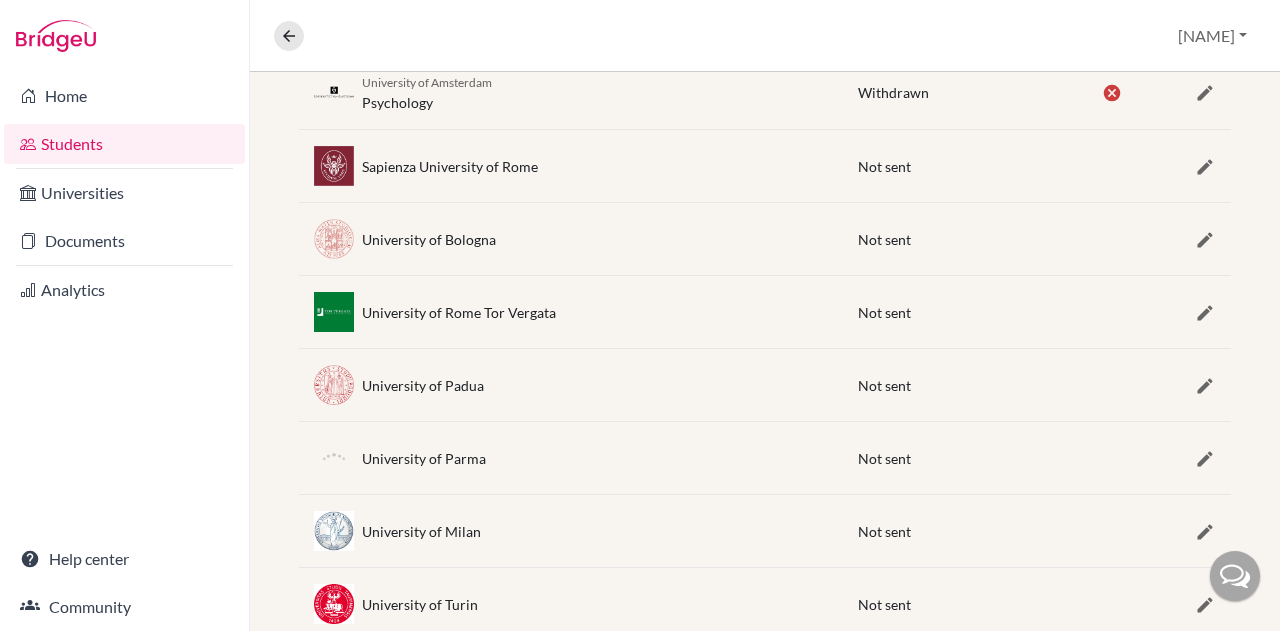 scroll, scrollTop: 0, scrollLeft: 0, axis: both 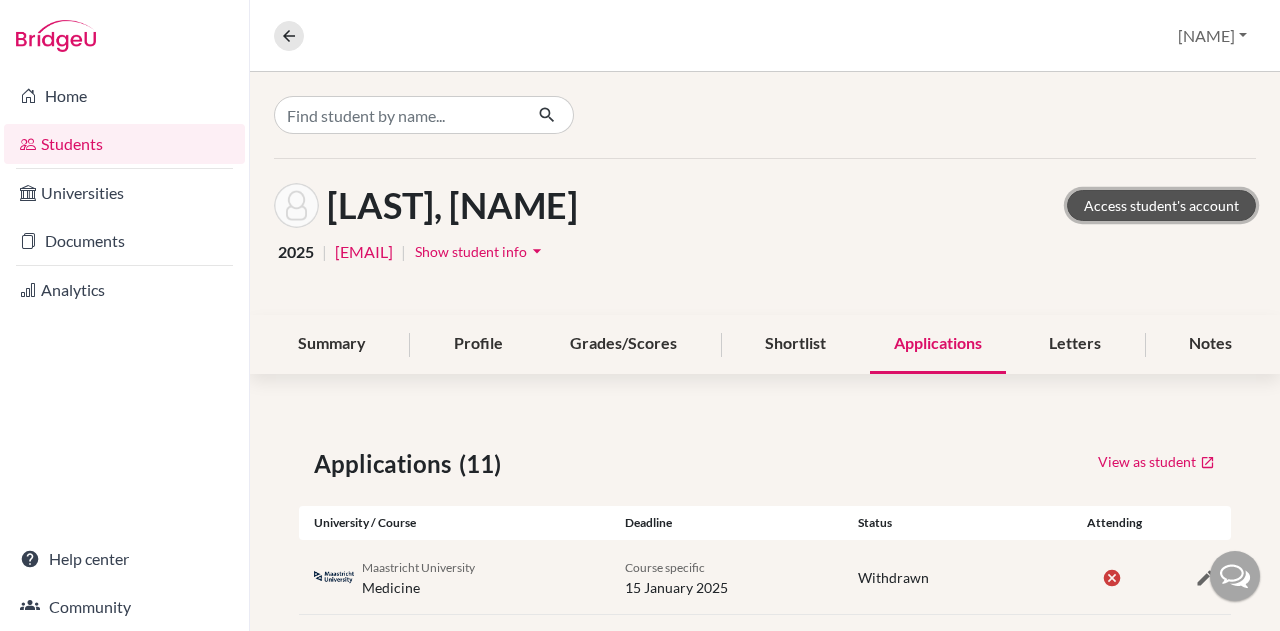 click on "Access student's account" at bounding box center (1161, 205) 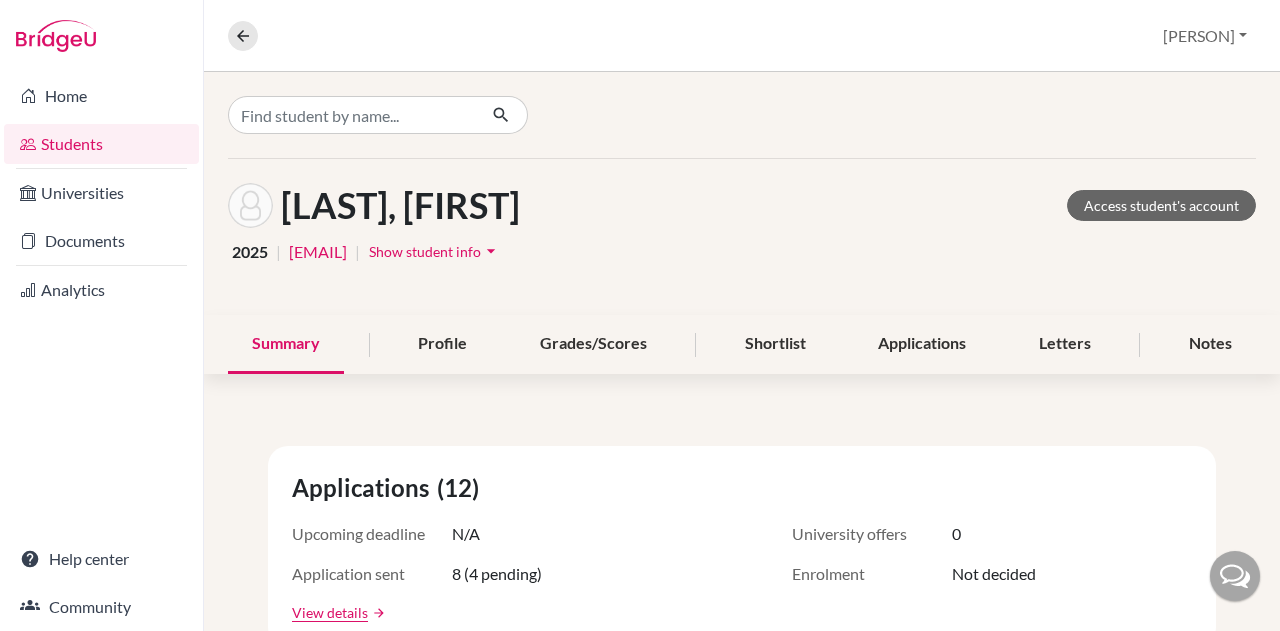 scroll, scrollTop: 0, scrollLeft: 0, axis: both 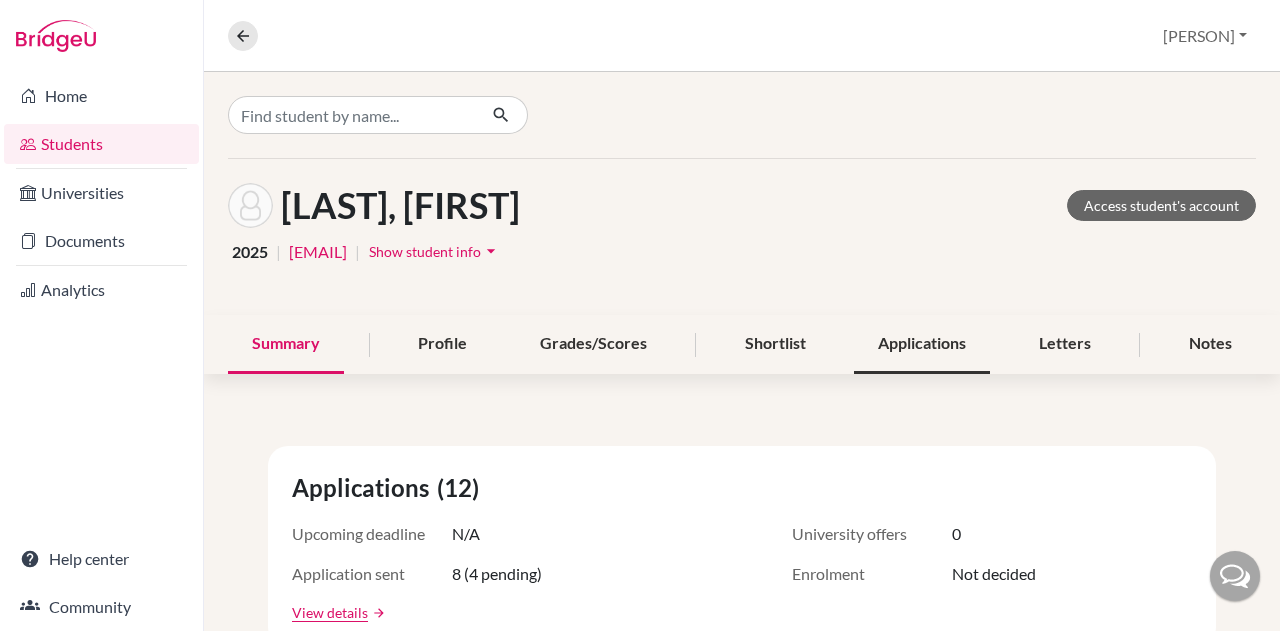 click on "Applications" at bounding box center (922, 344) 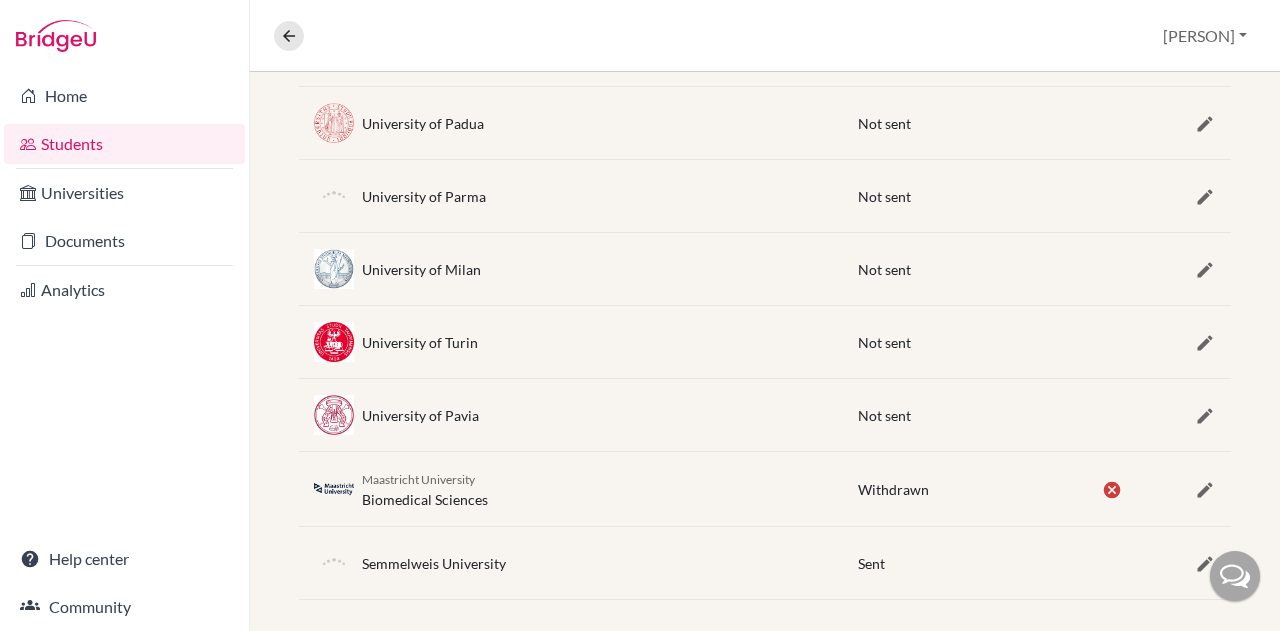 scroll, scrollTop: 833, scrollLeft: 0, axis: vertical 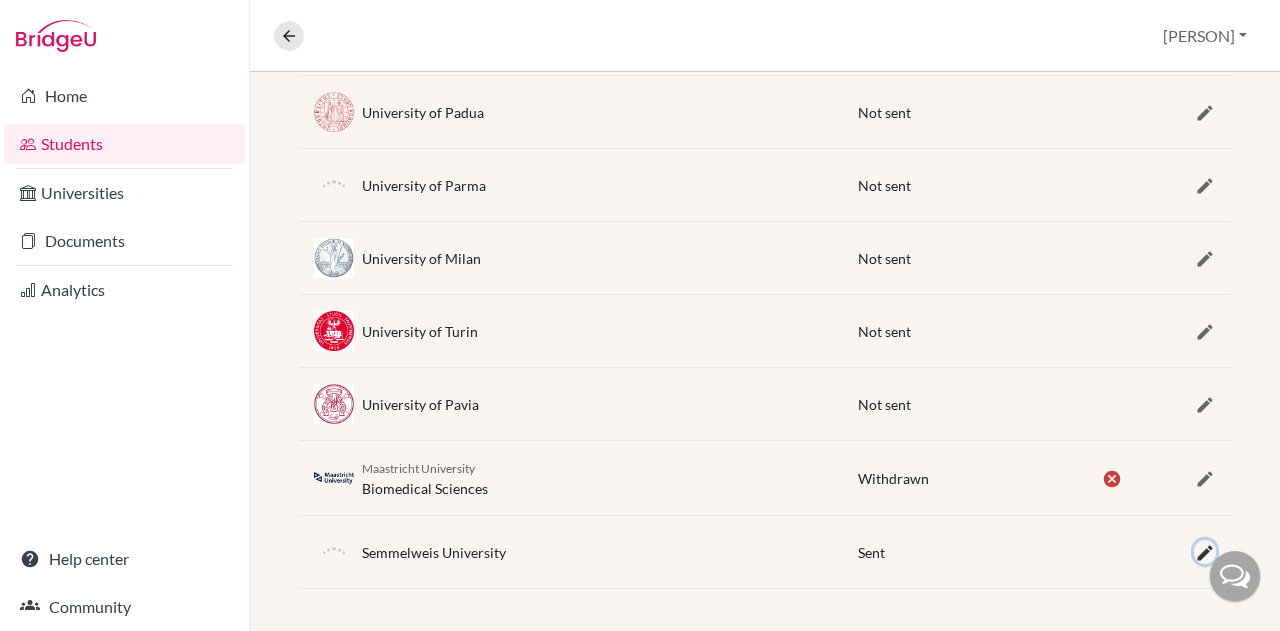 click at bounding box center (1205, 553) 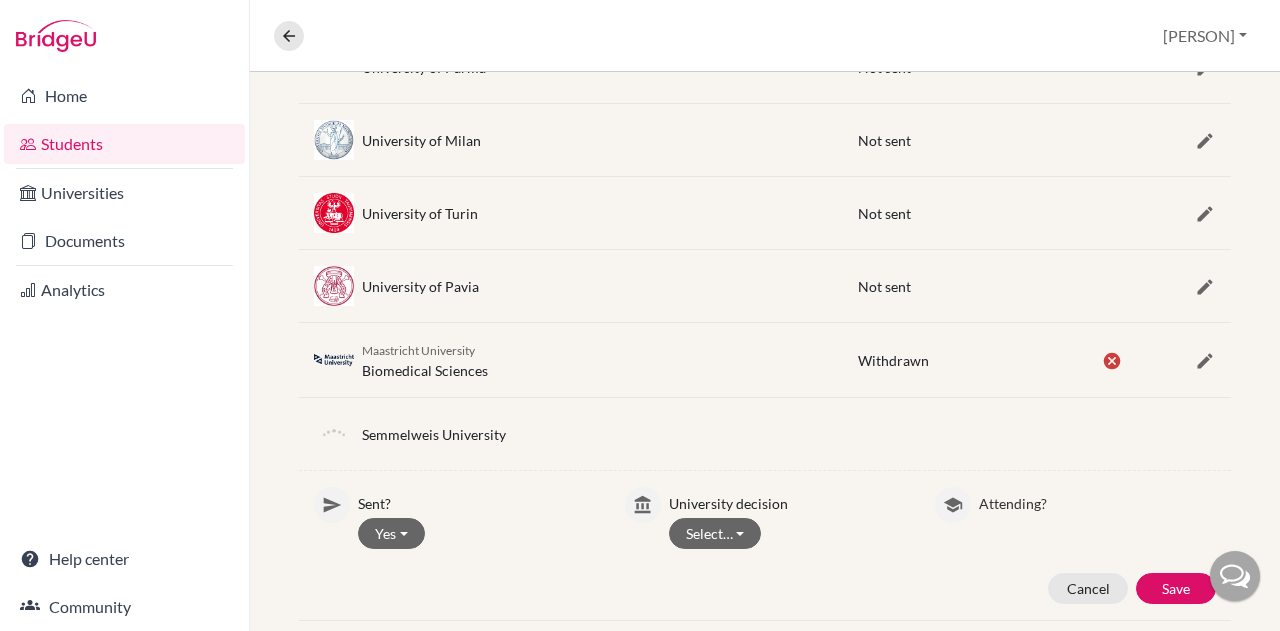 scroll, scrollTop: 982, scrollLeft: 0, axis: vertical 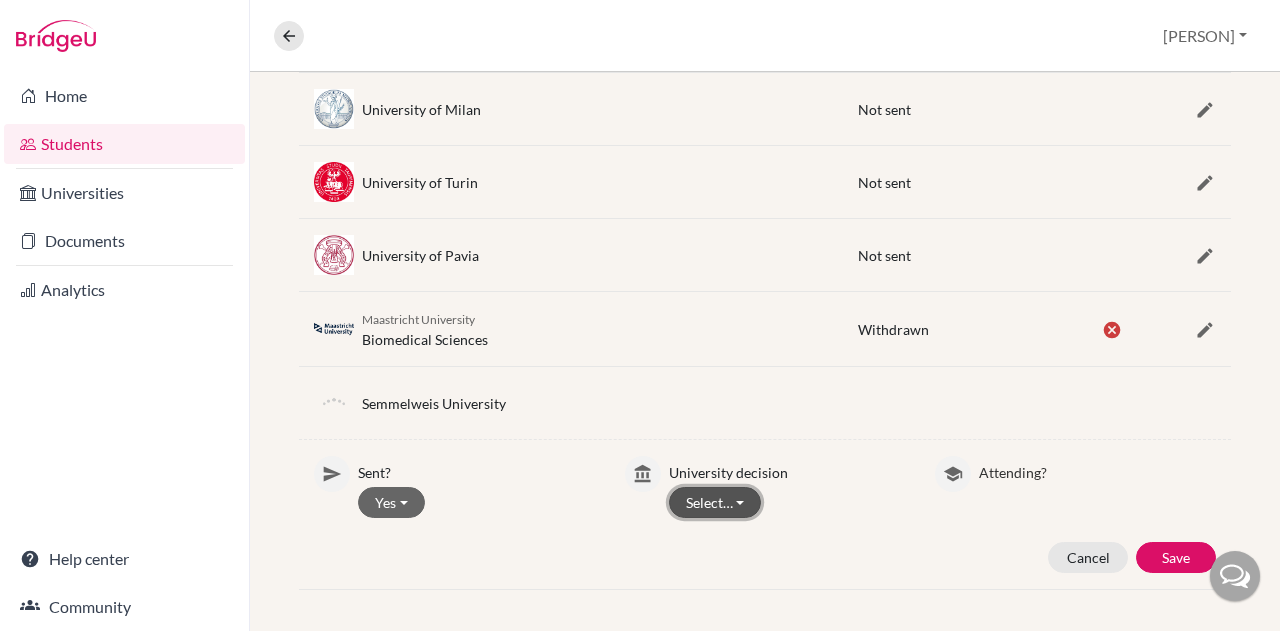 click on "Select…" at bounding box center [715, 502] 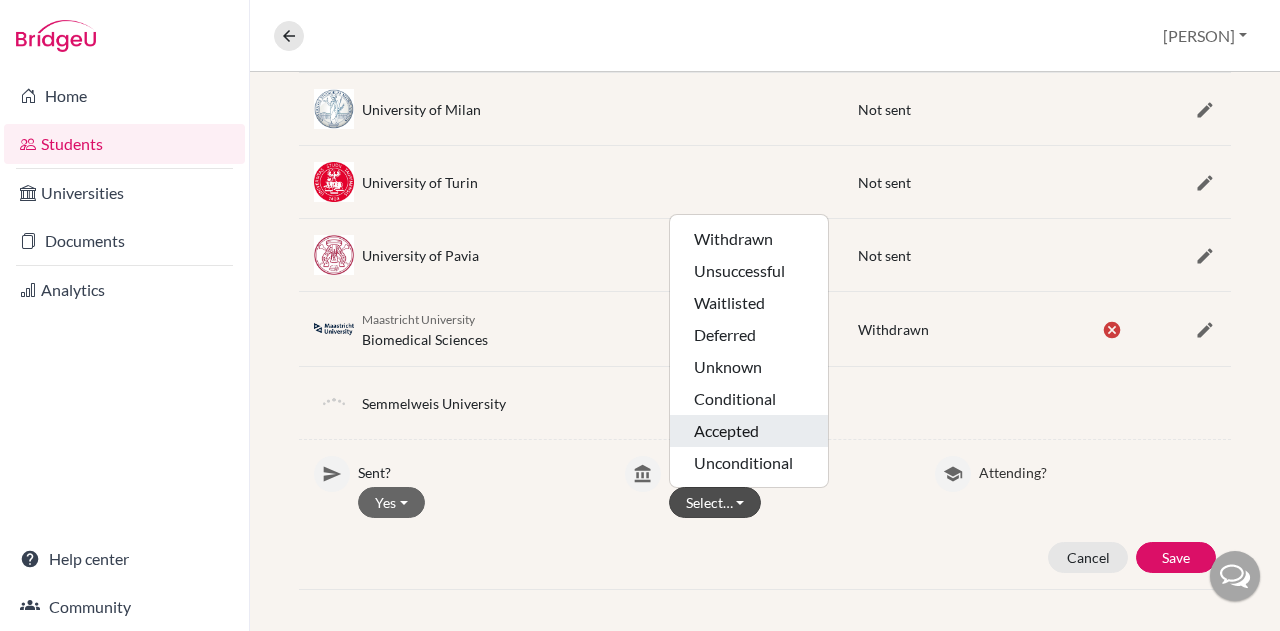 click on "Accepted" 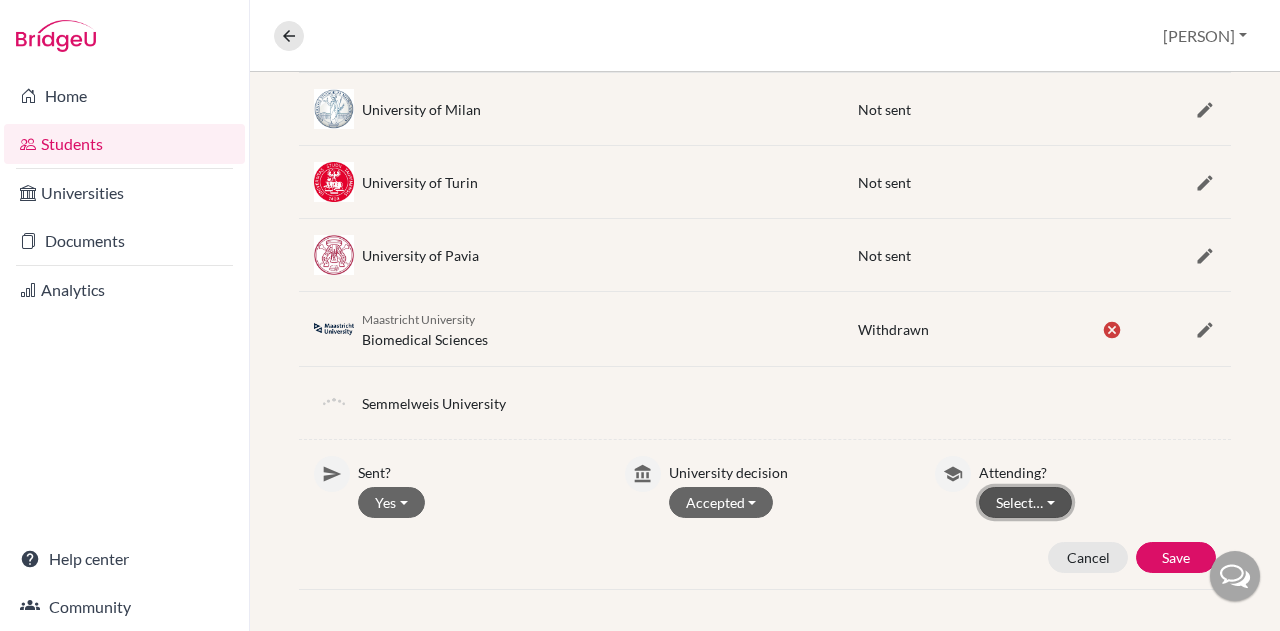 click on "Select…" at bounding box center (1025, 502) 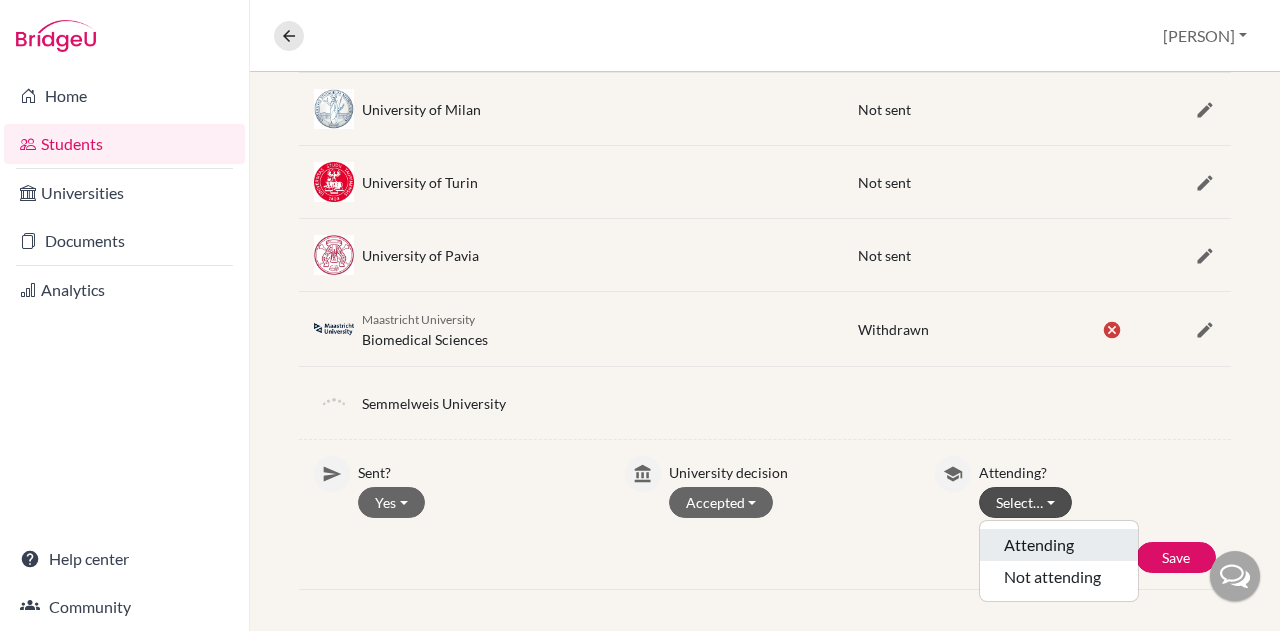 click on "Attending" 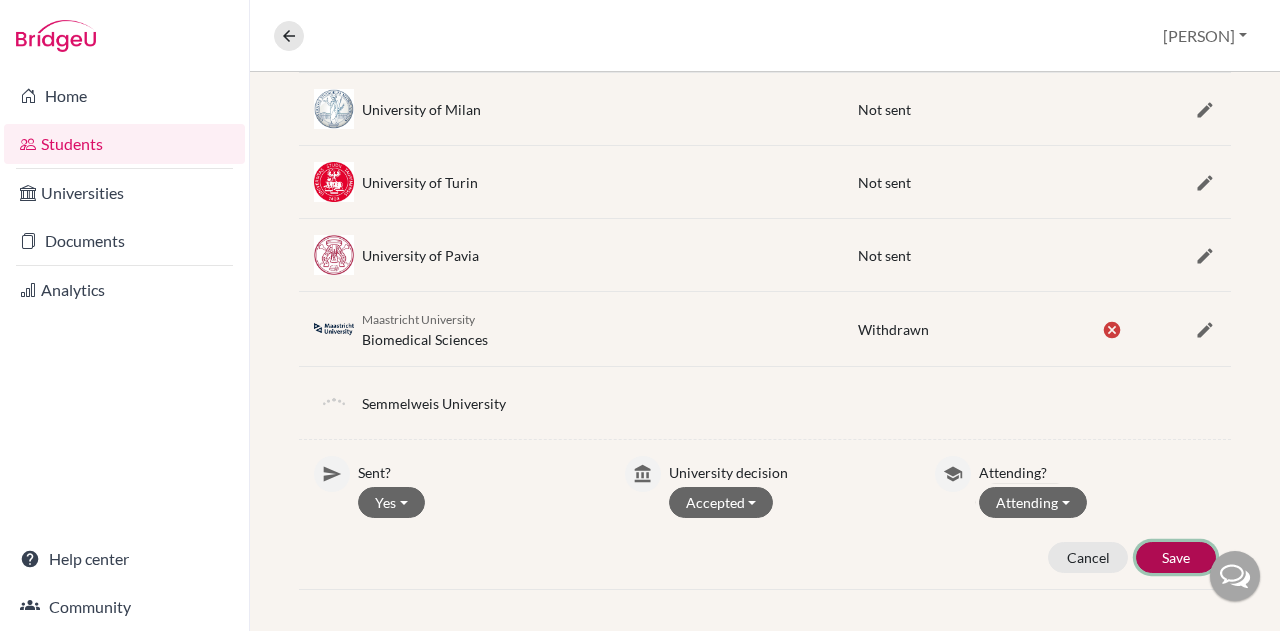 click on "Save" at bounding box center [1176, 557] 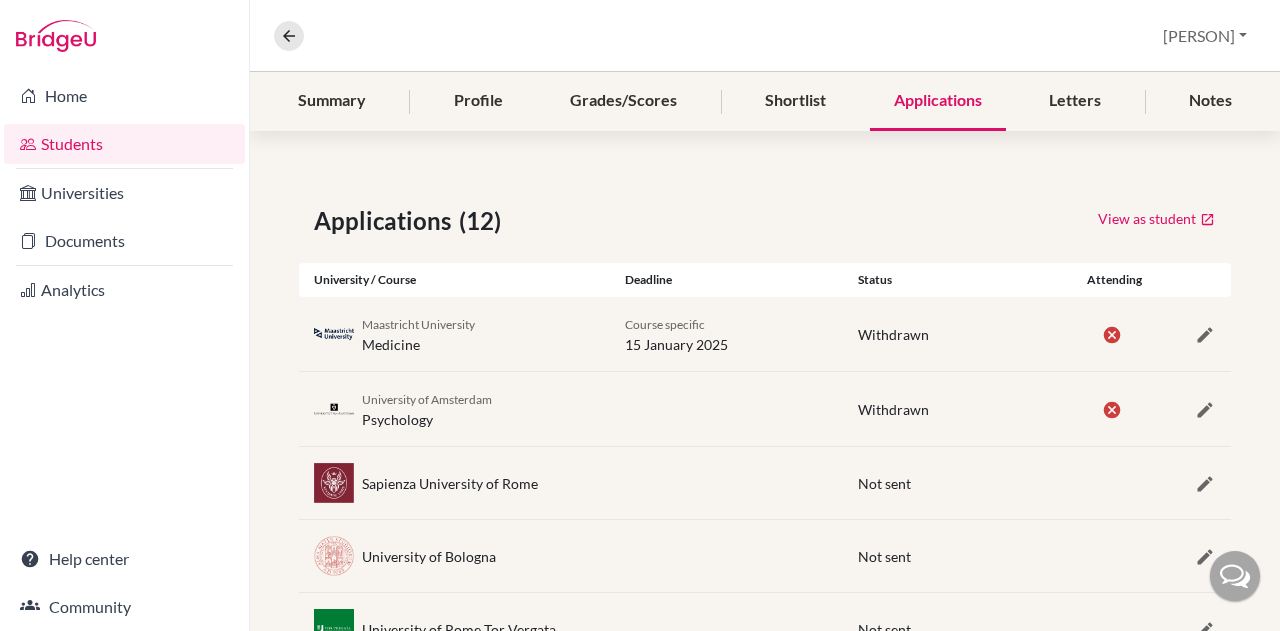 scroll, scrollTop: 100, scrollLeft: 0, axis: vertical 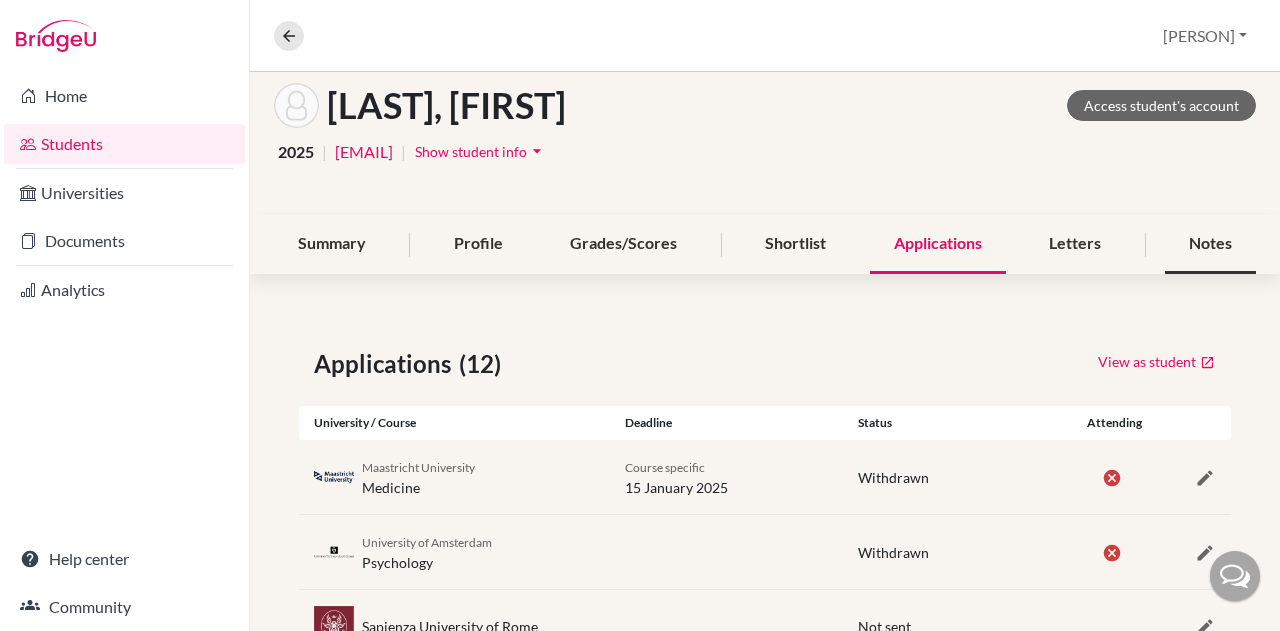 click on "Notes" at bounding box center [1210, 244] 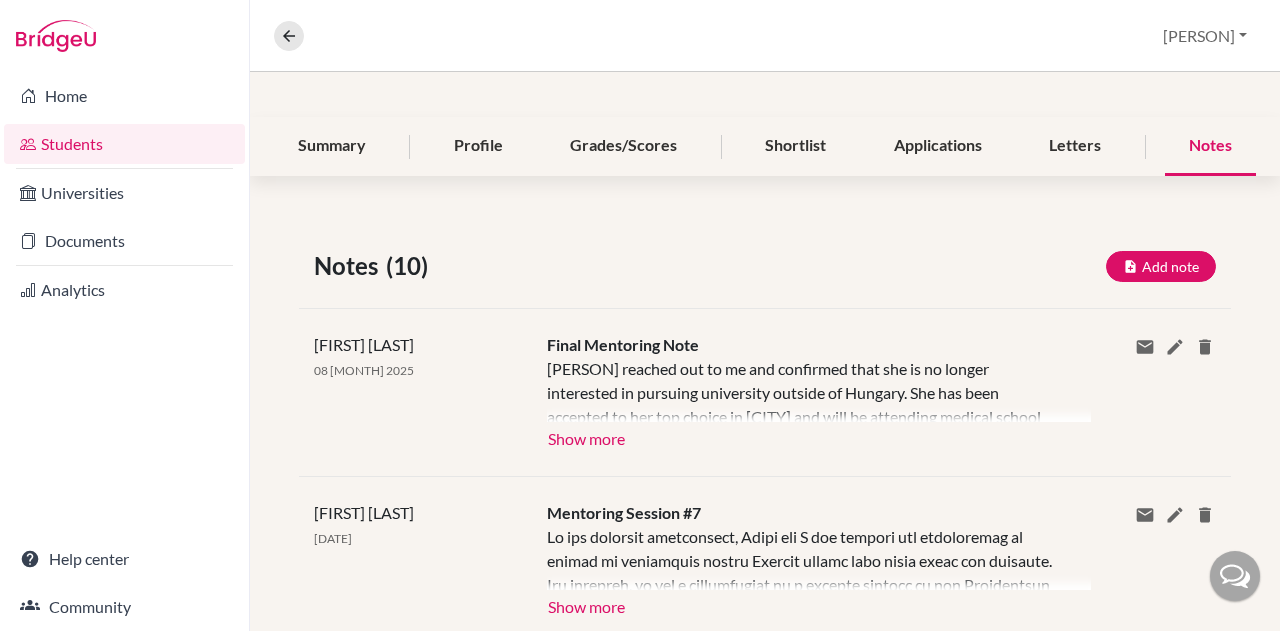 scroll, scrollTop: 200, scrollLeft: 0, axis: vertical 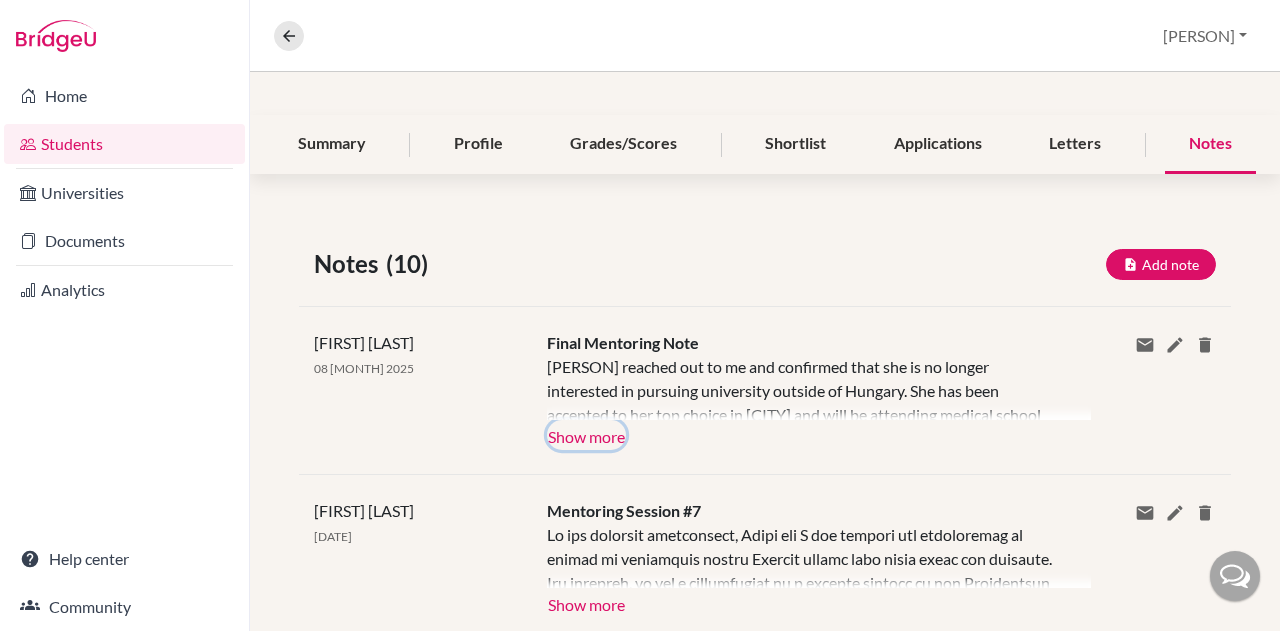 click on "Brian Sylvester 08 Aug 2025 Final Mentoring Note Laura reached out to me and confirmed that she is no longer interested in pursuing university outside of Hungary. She has been accepted to her top choice in Budapest and will be attending medical school while living at home. I offered to continue working with her on the IMAT registration if she wanted to see how she fared in that system's acceptances, but she confirmed that she is fully committed to attending medical school within Hungary and wants to discontinue her plans for IMAT registration. I wish her the best of luck in her future academic pursuits!  Show more Show less Share via email Email address Send Delete this note? Cancel Delete" 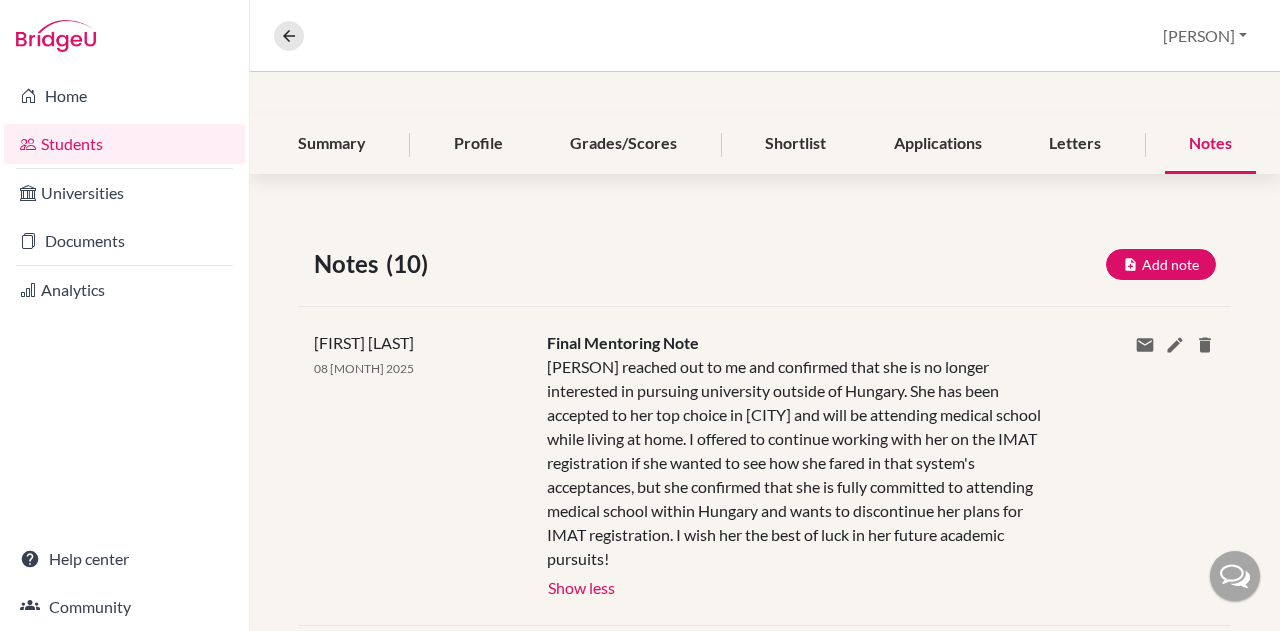 scroll, scrollTop: 300, scrollLeft: 0, axis: vertical 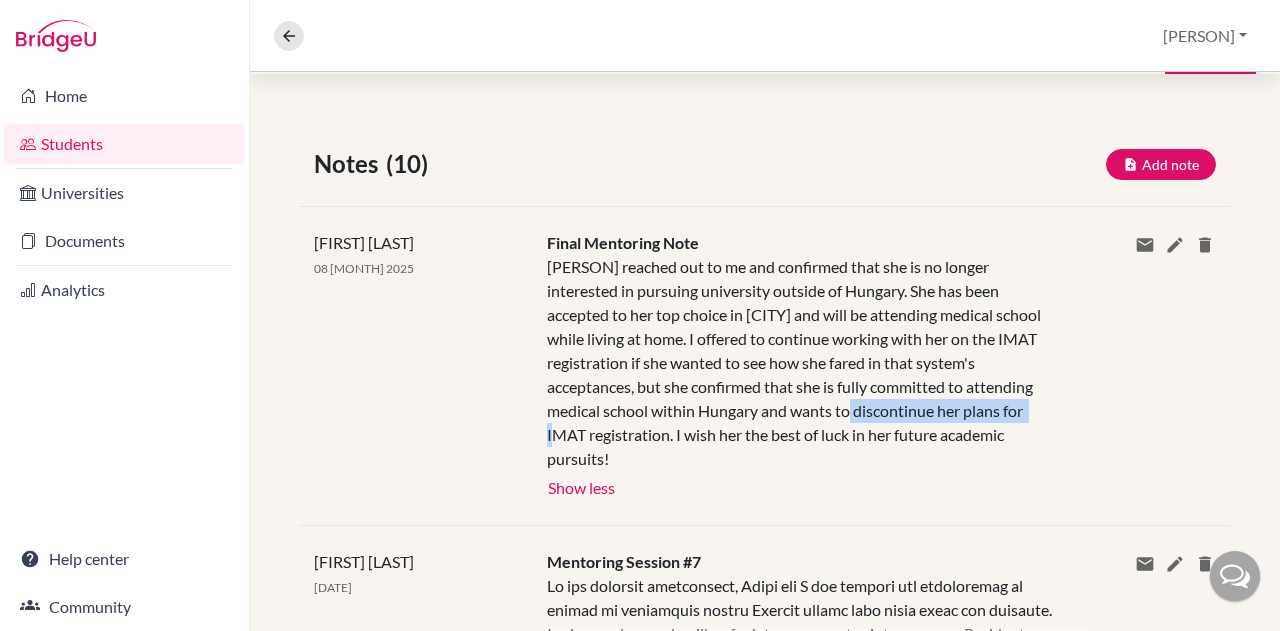 drag, startPoint x: 698, startPoint y: 409, endPoint x: 898, endPoint y: 421, distance: 200.35968 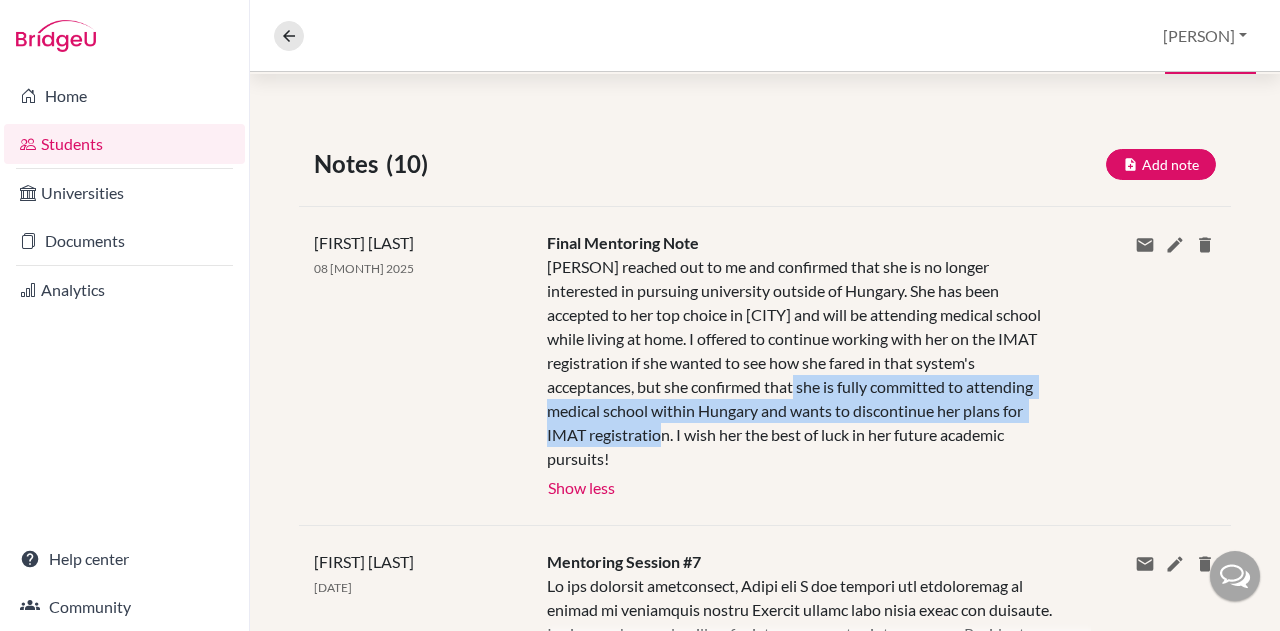 drag, startPoint x: 651, startPoint y: 387, endPoint x: 994, endPoint y: 404, distance: 343.42102 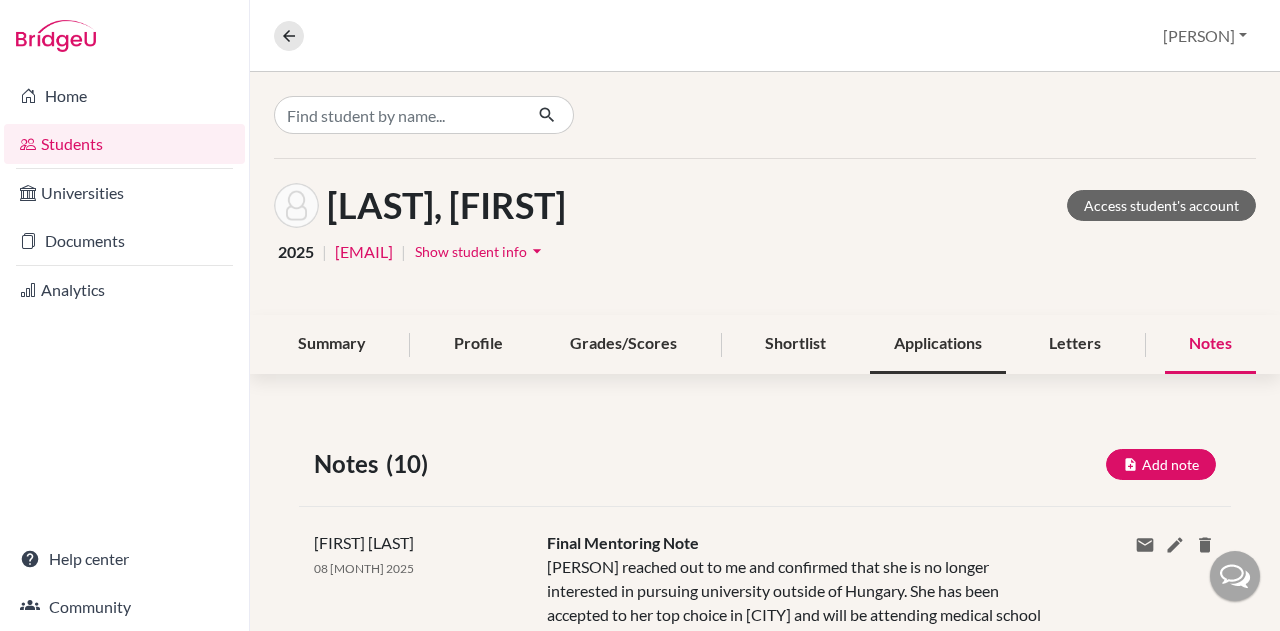 click on "Applications" at bounding box center [938, 344] 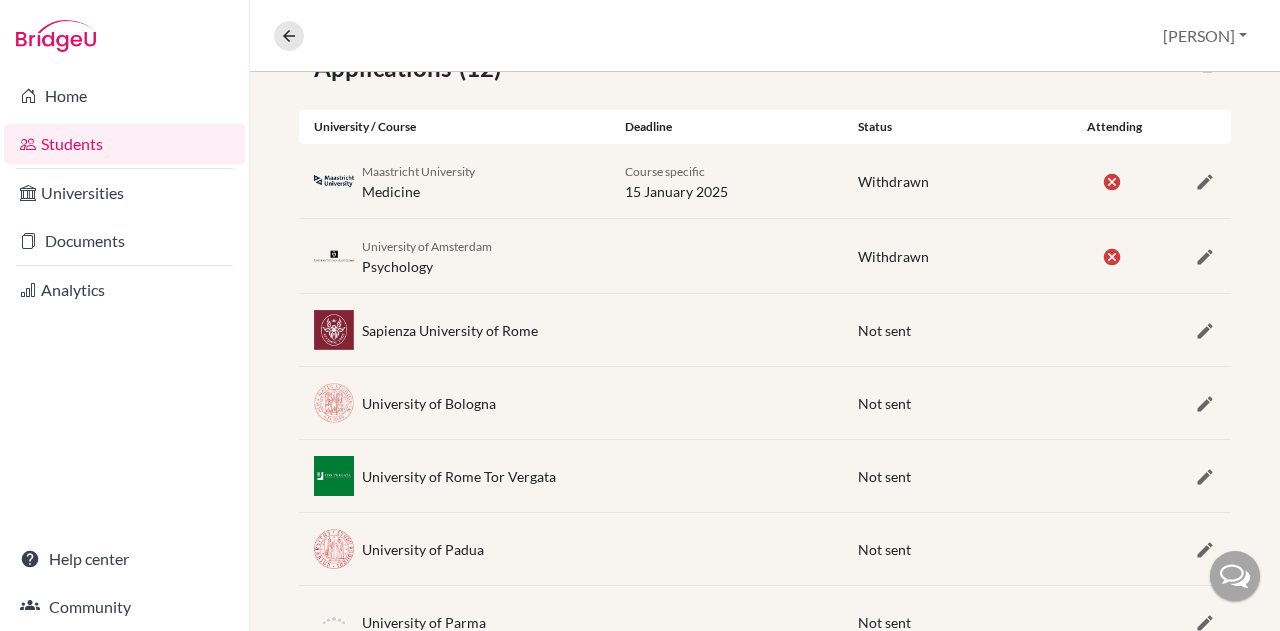 scroll, scrollTop: 233, scrollLeft: 0, axis: vertical 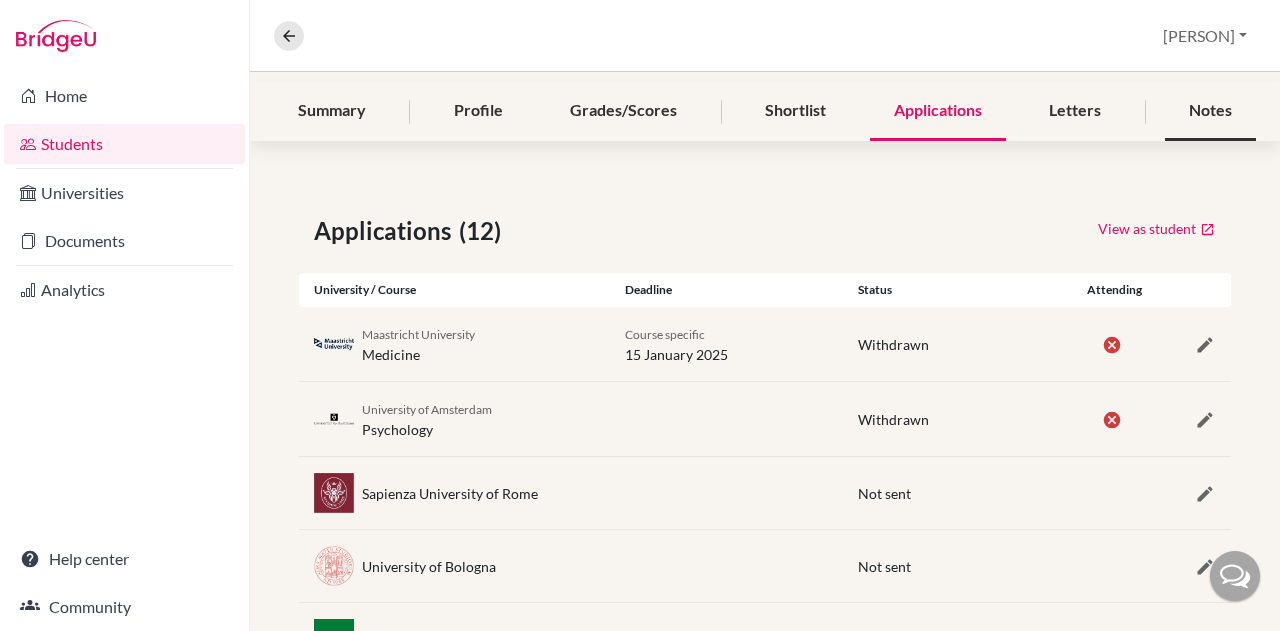 click on "Notes" at bounding box center (1210, 111) 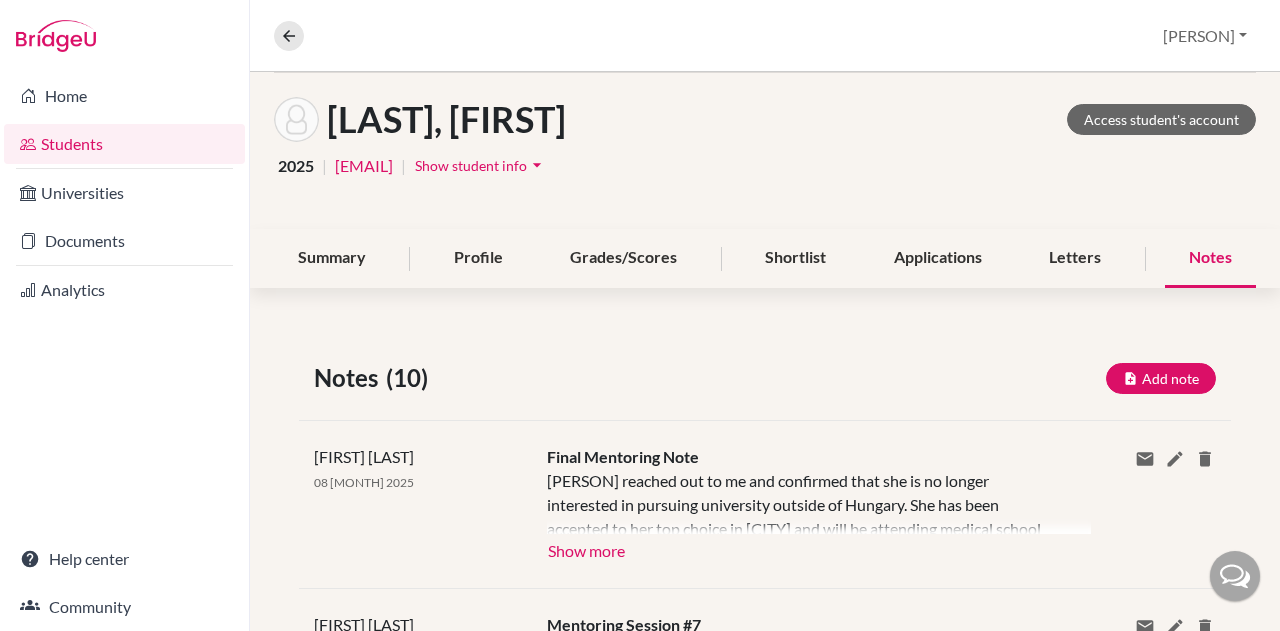 scroll, scrollTop: 0, scrollLeft: 0, axis: both 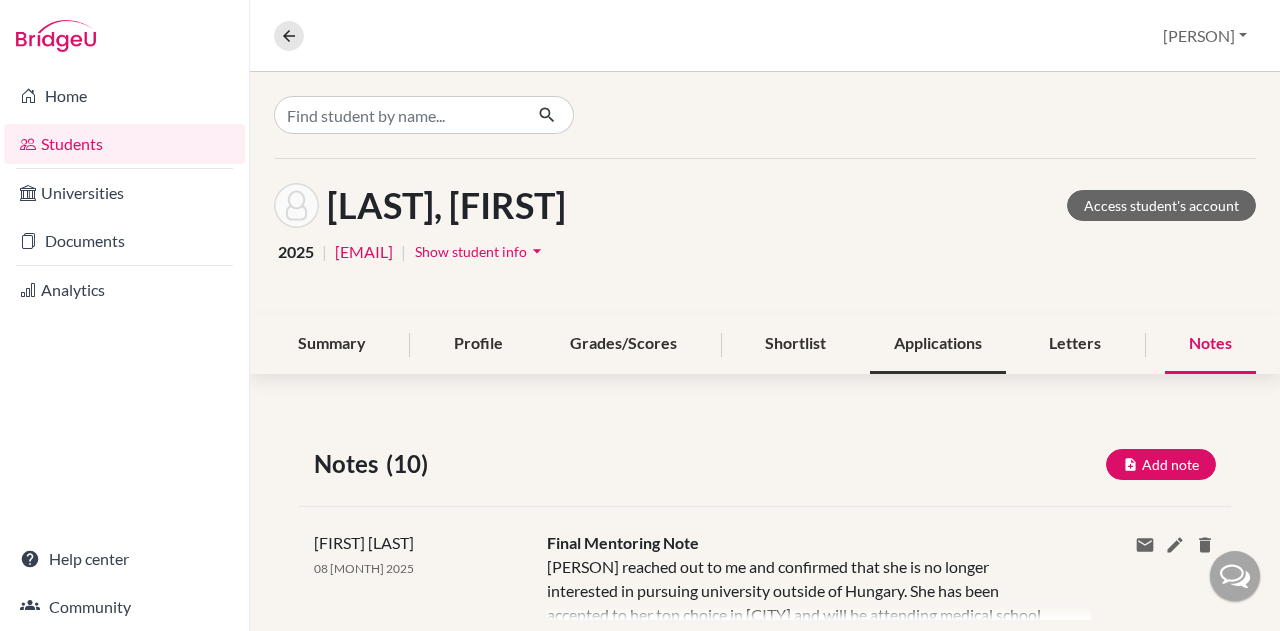click on "Applications" at bounding box center [938, 344] 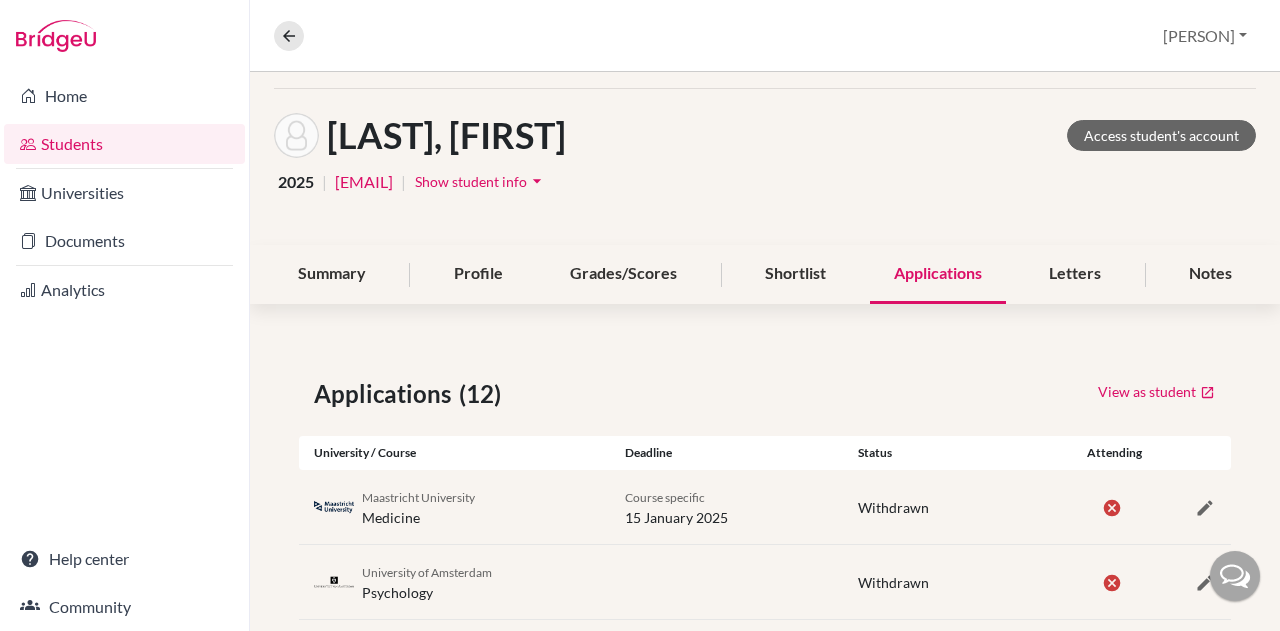 scroll, scrollTop: 0, scrollLeft: 0, axis: both 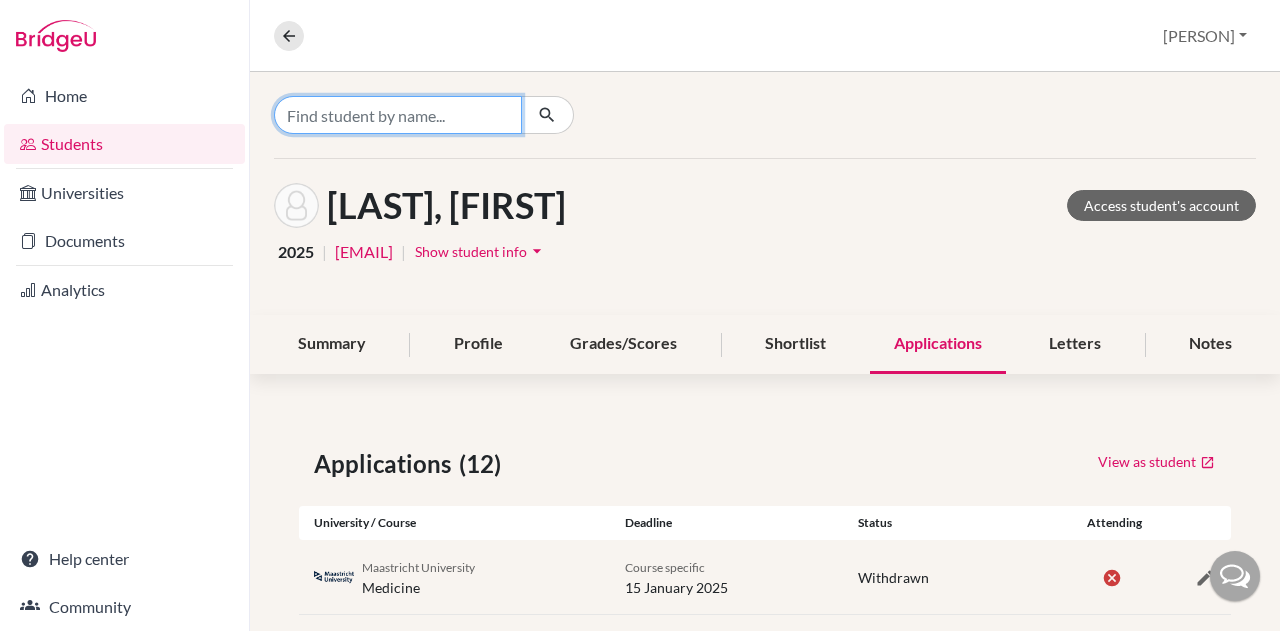 click at bounding box center [398, 115] 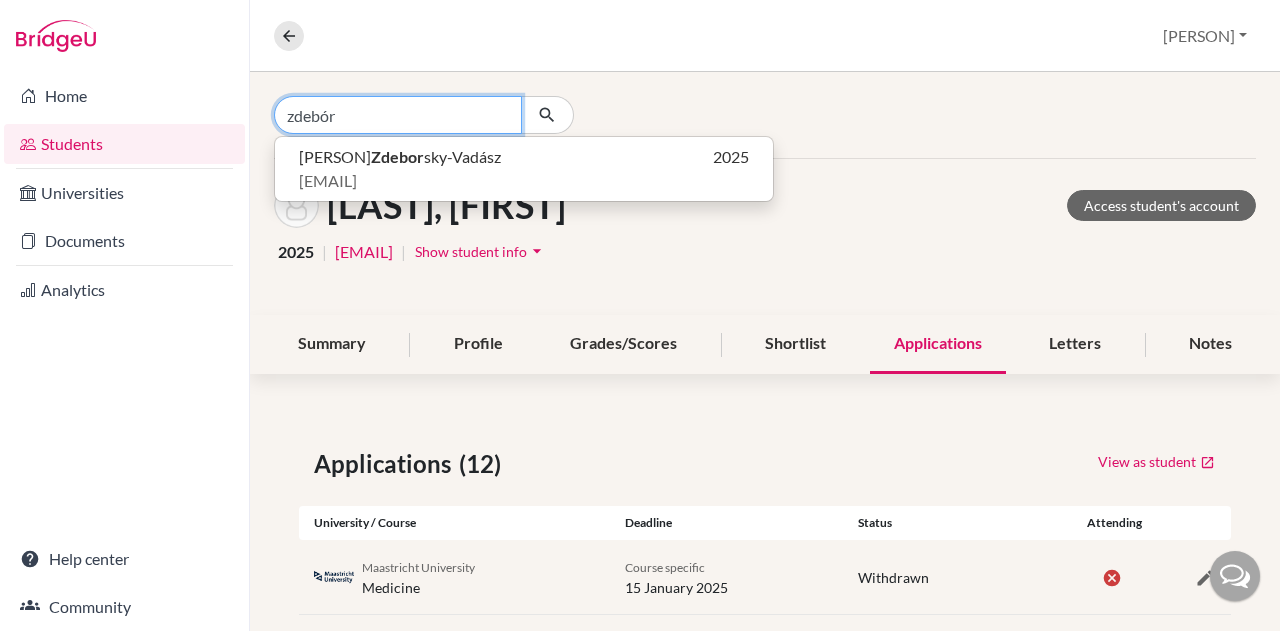 type on "zdebor" 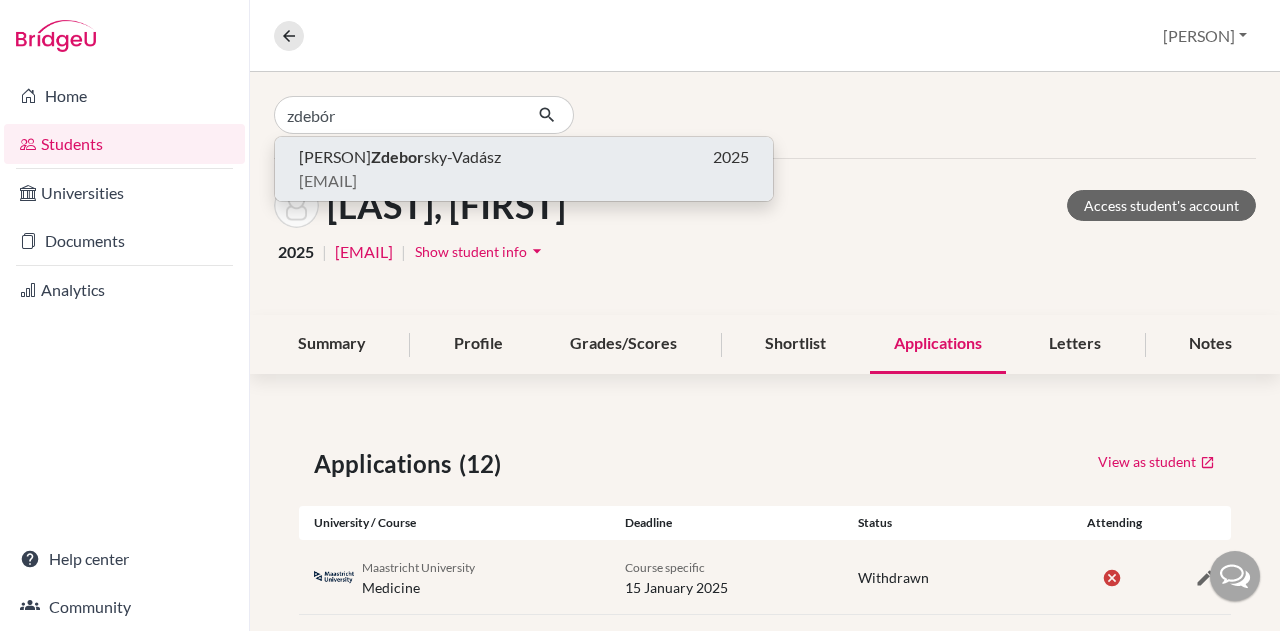 type 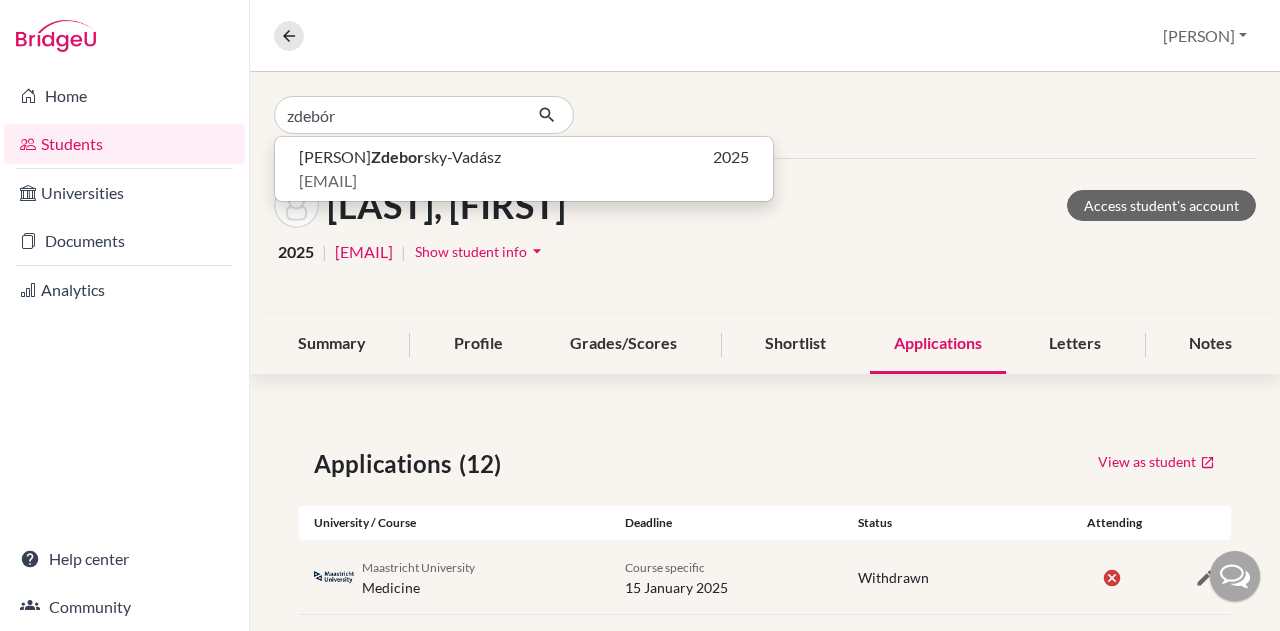 type 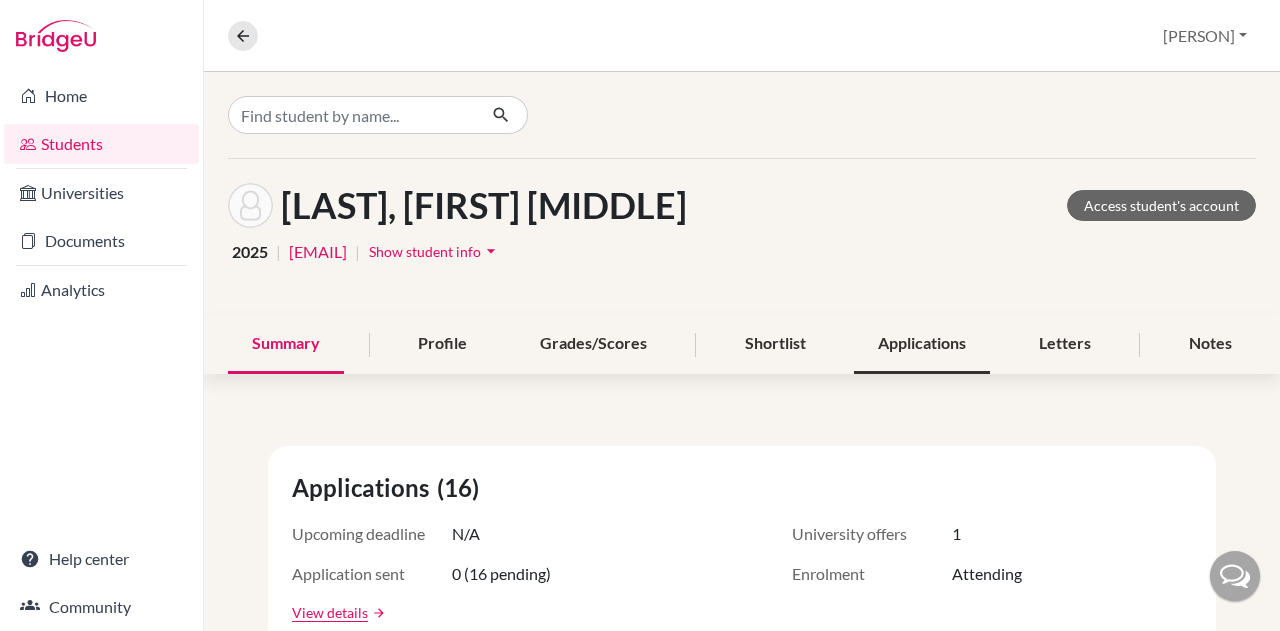 click on "Applications" at bounding box center (922, 344) 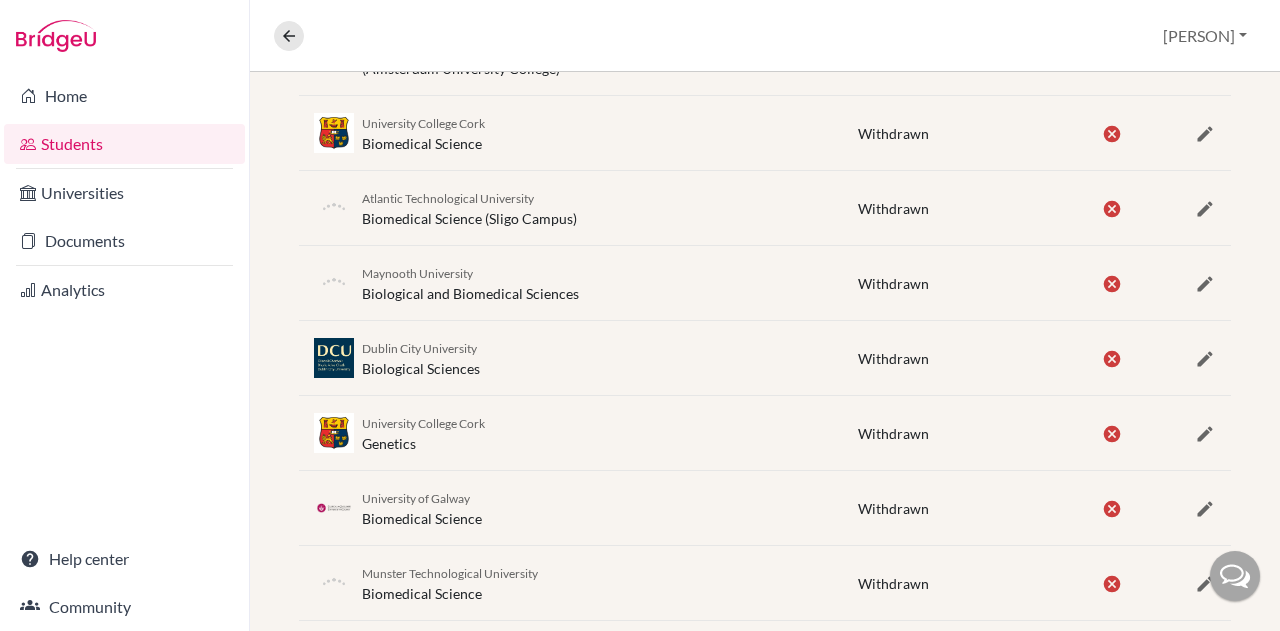 scroll, scrollTop: 90, scrollLeft: 0, axis: vertical 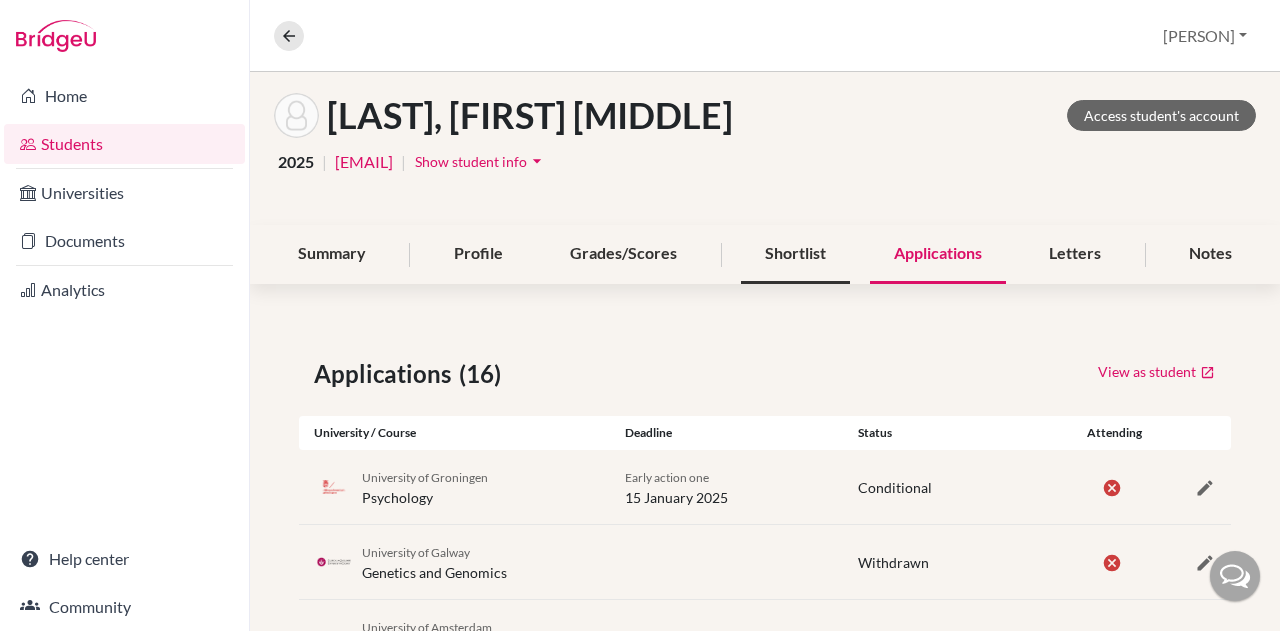 click on "Shortlist" at bounding box center (795, 254) 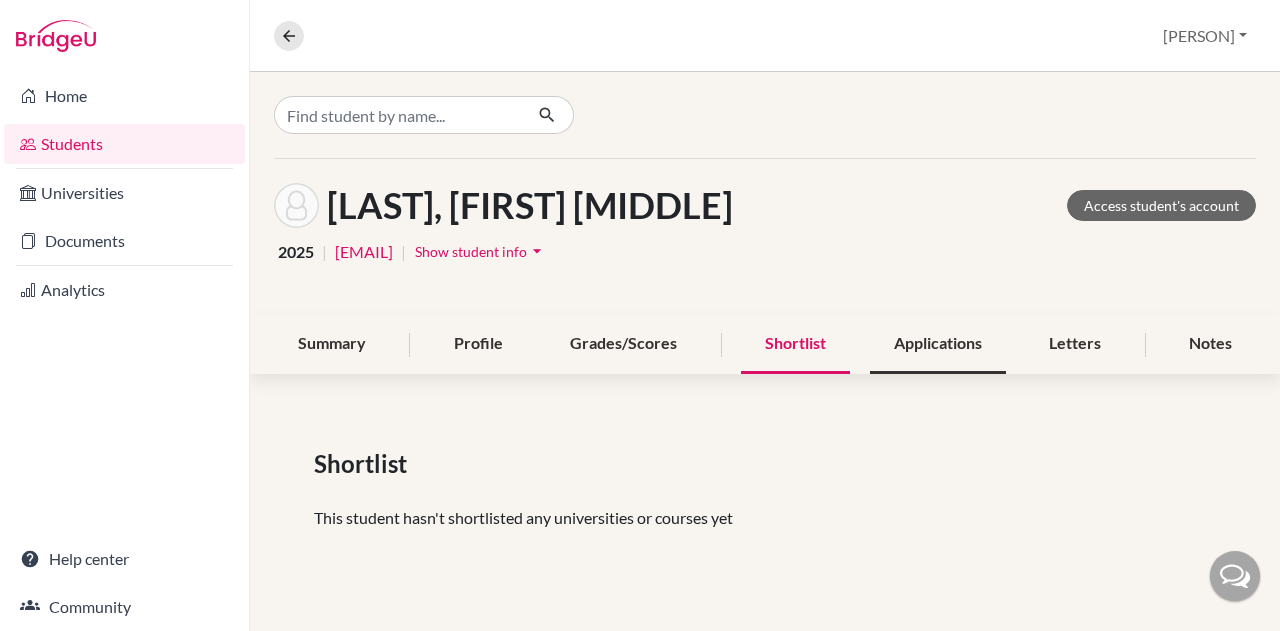click on "Applications" at bounding box center [938, 344] 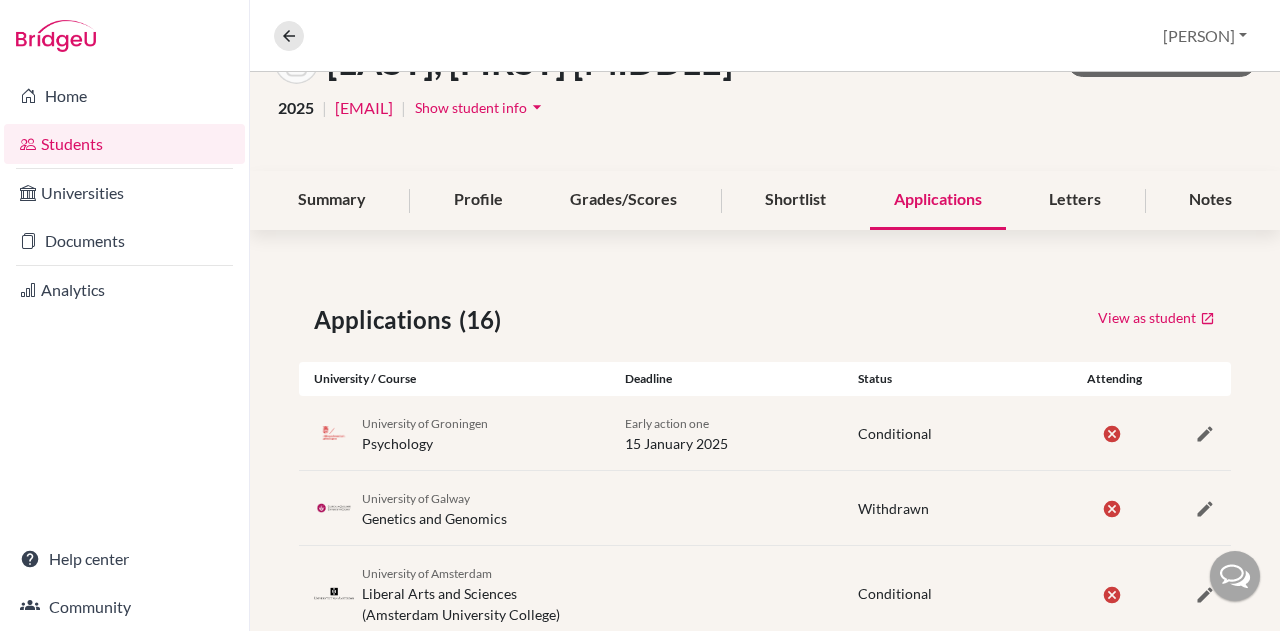 scroll, scrollTop: 234, scrollLeft: 0, axis: vertical 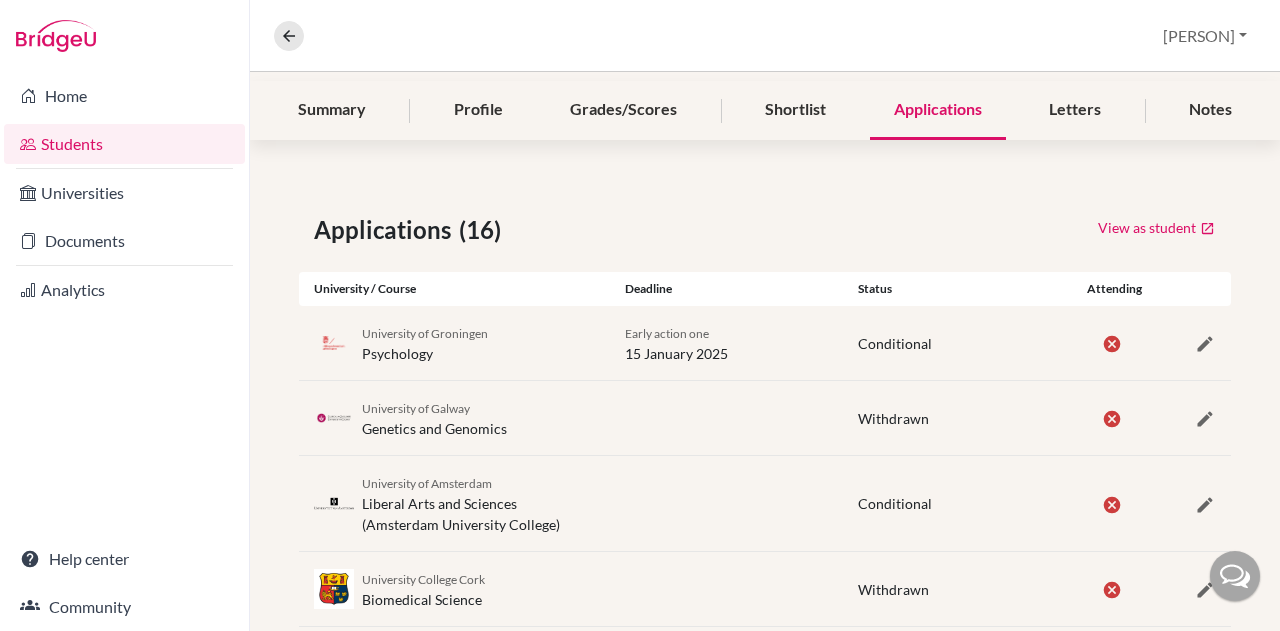 drag, startPoint x: 468, startPoint y: 346, endPoint x: 430, endPoint y: 426, distance: 88.56636 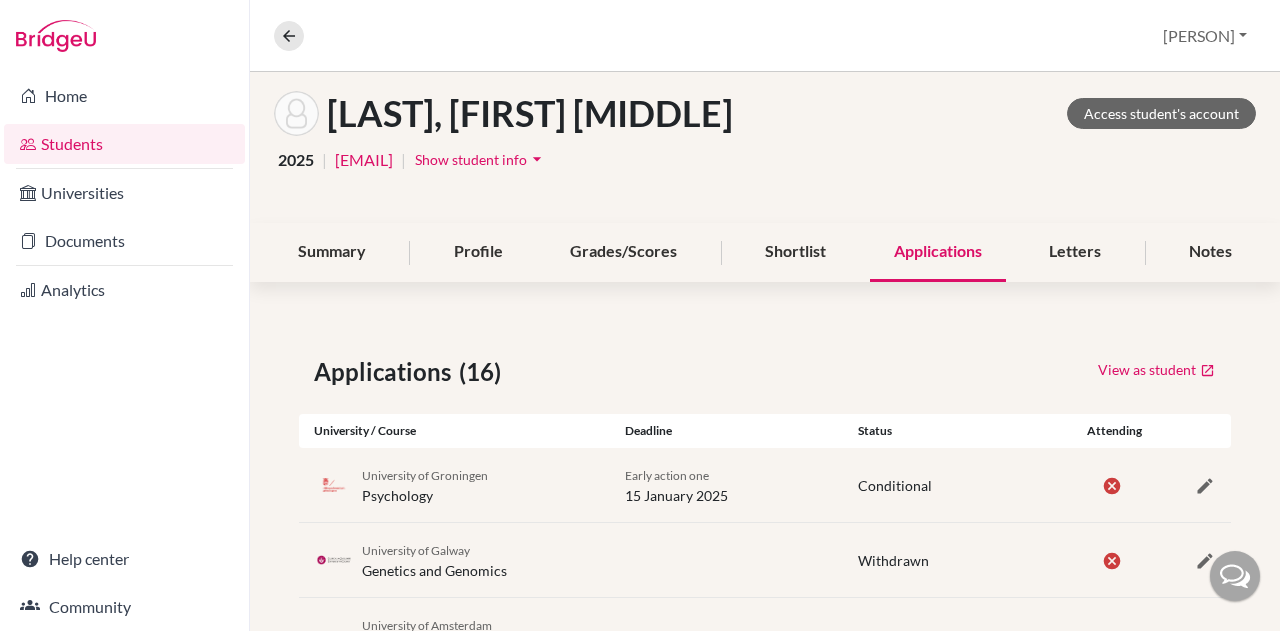 scroll, scrollTop: 0, scrollLeft: 0, axis: both 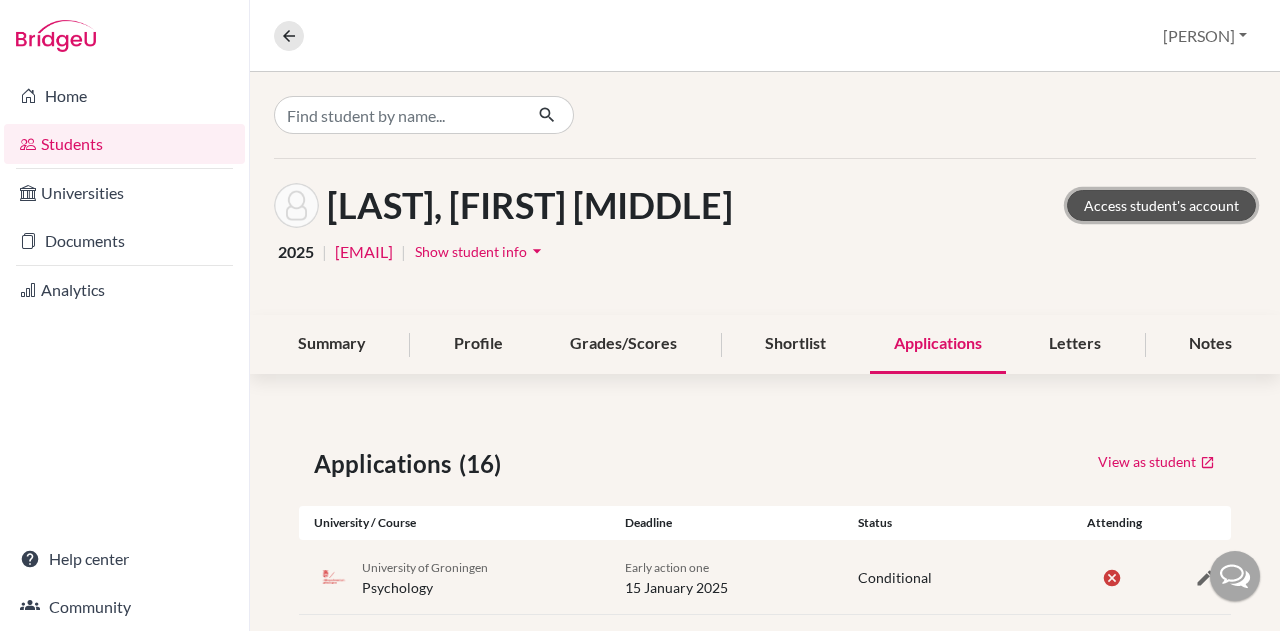click on "Access student's account" at bounding box center [1161, 205] 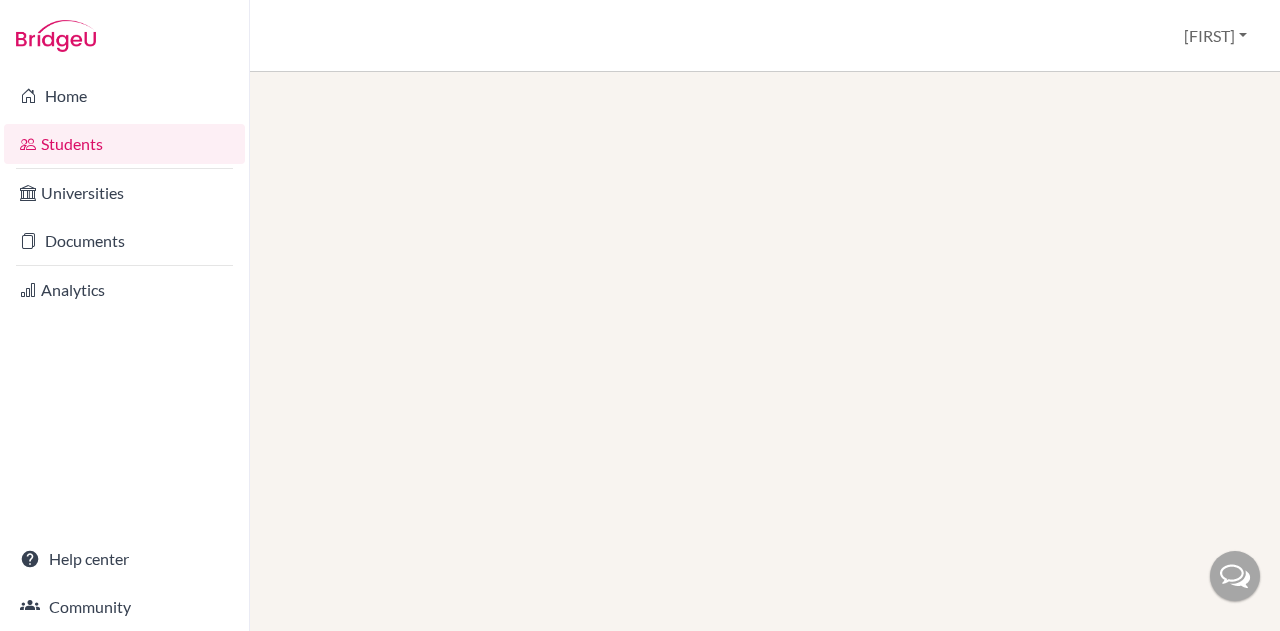scroll, scrollTop: 0, scrollLeft: 0, axis: both 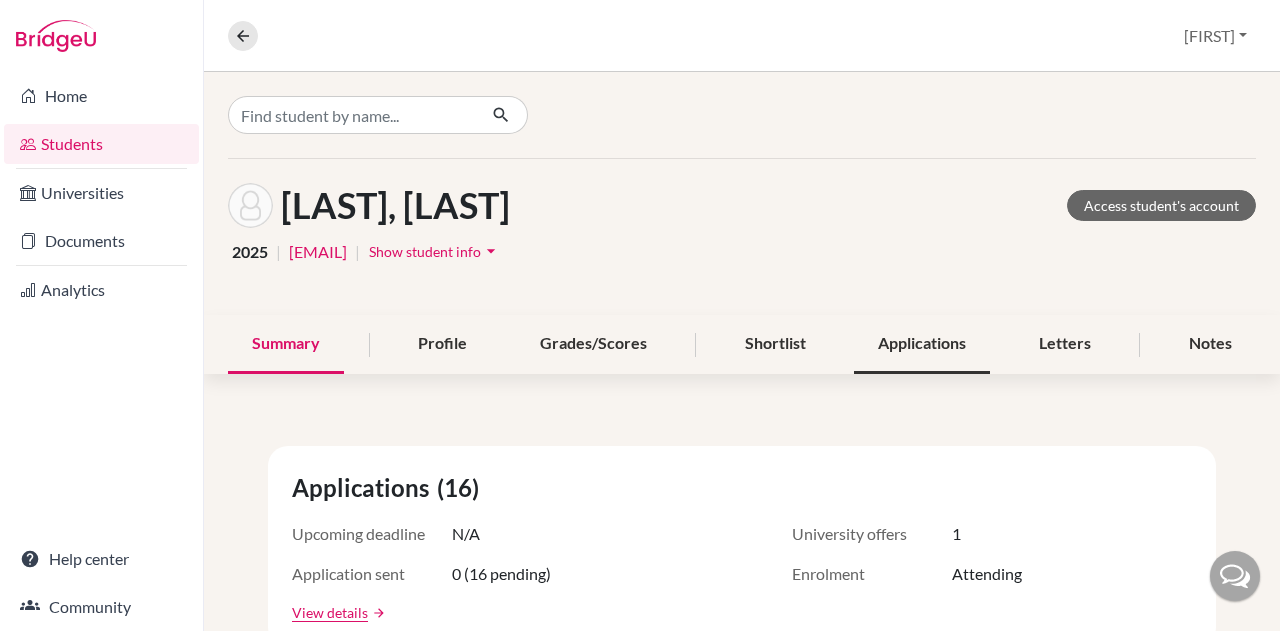 click on "Applications" at bounding box center [922, 344] 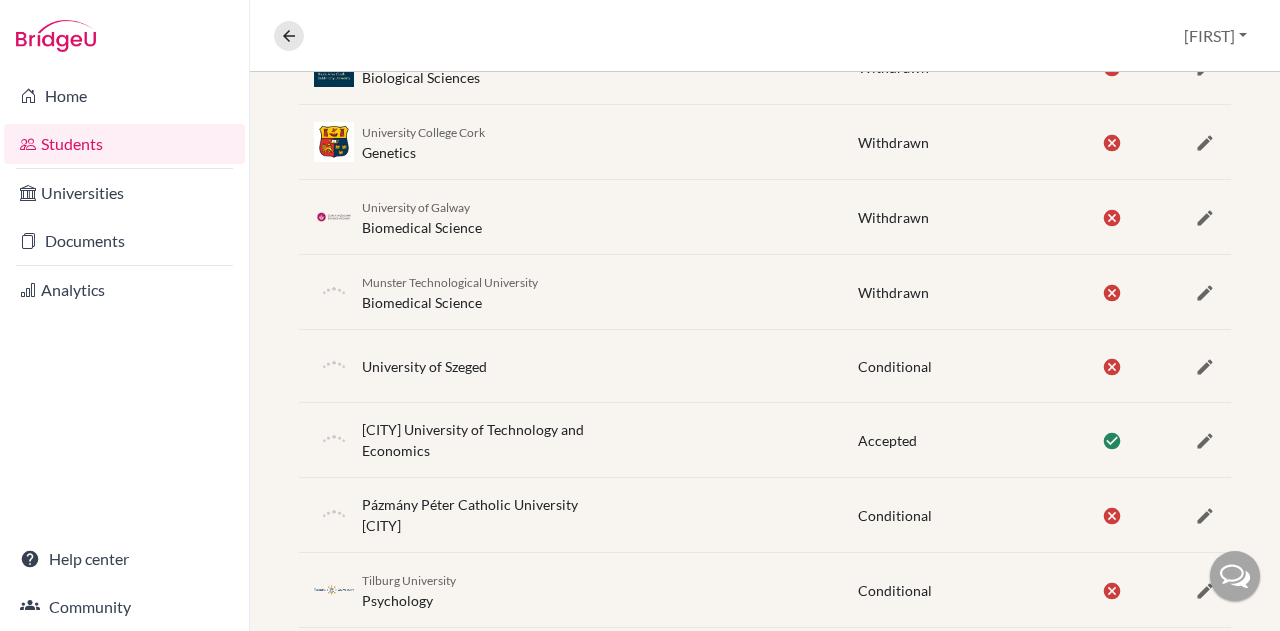 scroll, scrollTop: 1190, scrollLeft: 0, axis: vertical 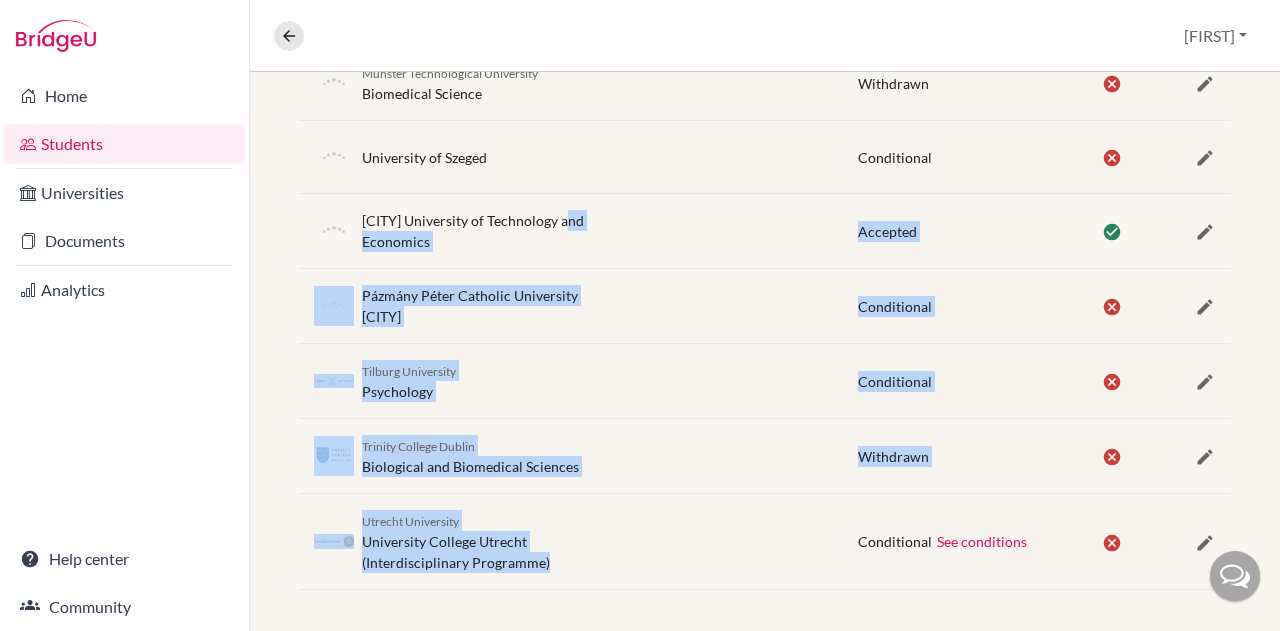 drag, startPoint x: 616, startPoint y: 495, endPoint x: 636, endPoint y: 189, distance: 306.6529 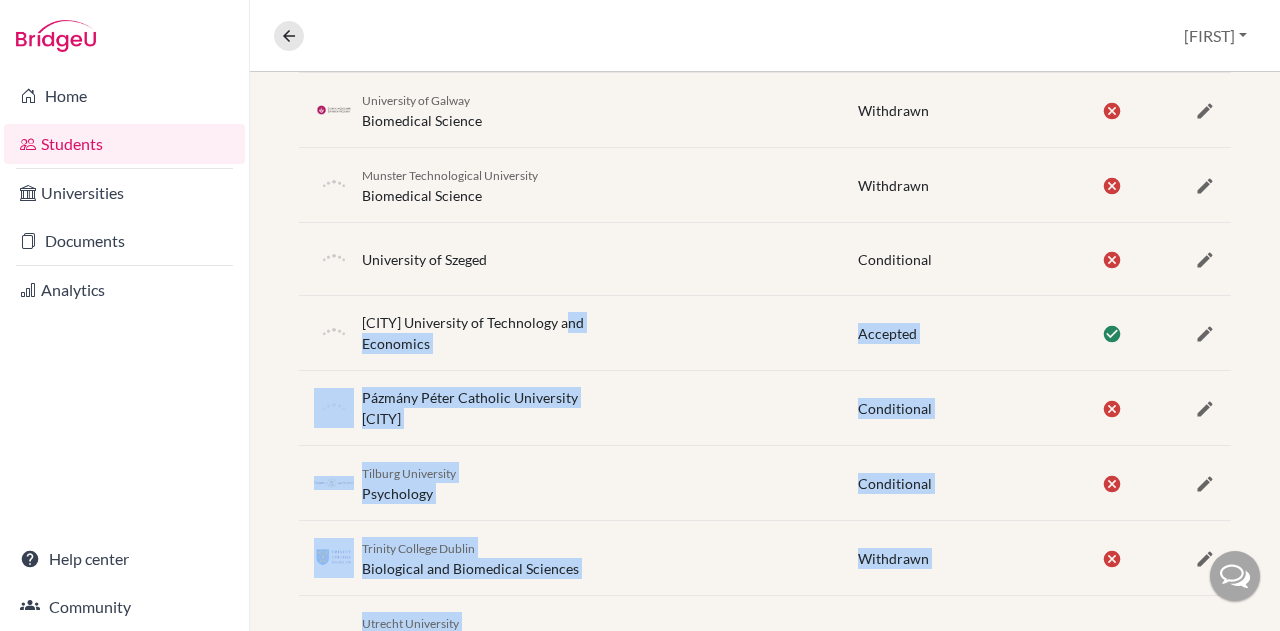 scroll, scrollTop: 990, scrollLeft: 0, axis: vertical 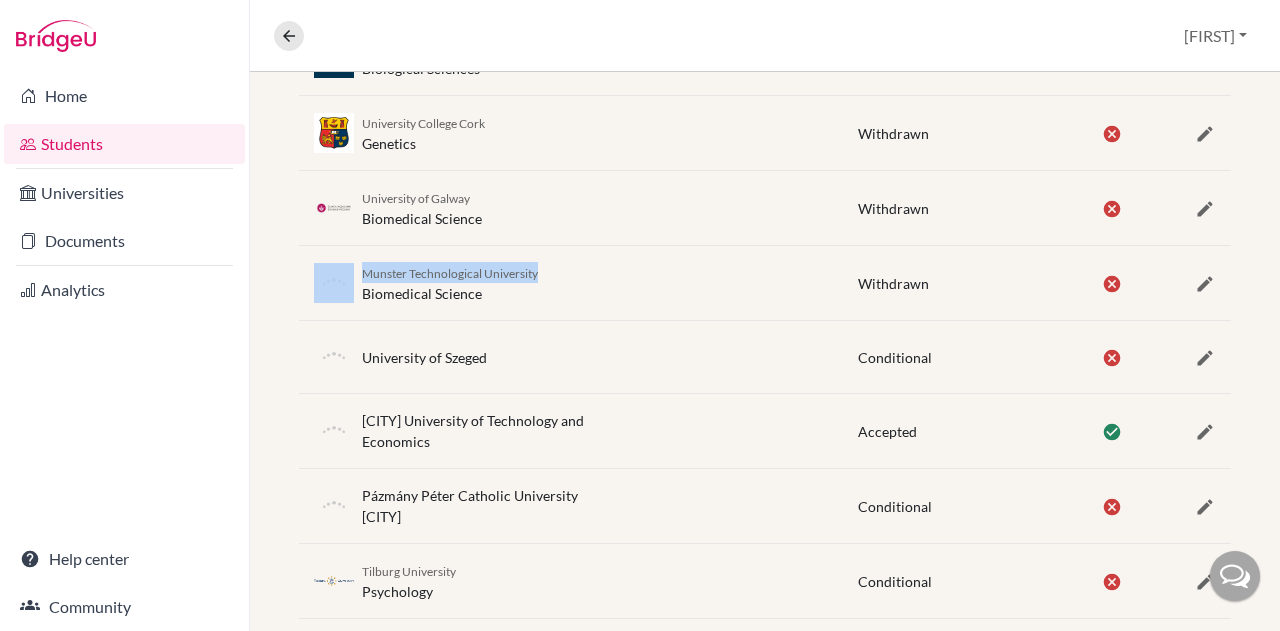 drag, startPoint x: 558, startPoint y: 269, endPoint x: 357, endPoint y: 268, distance: 201.00249 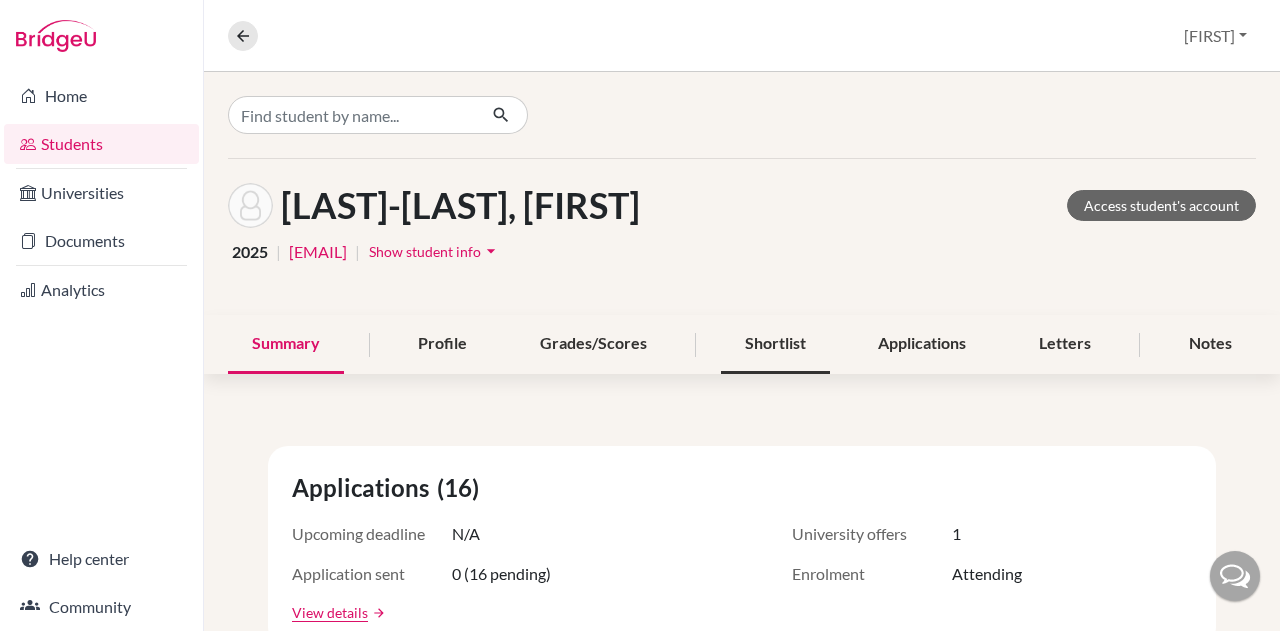 scroll, scrollTop: 0, scrollLeft: 0, axis: both 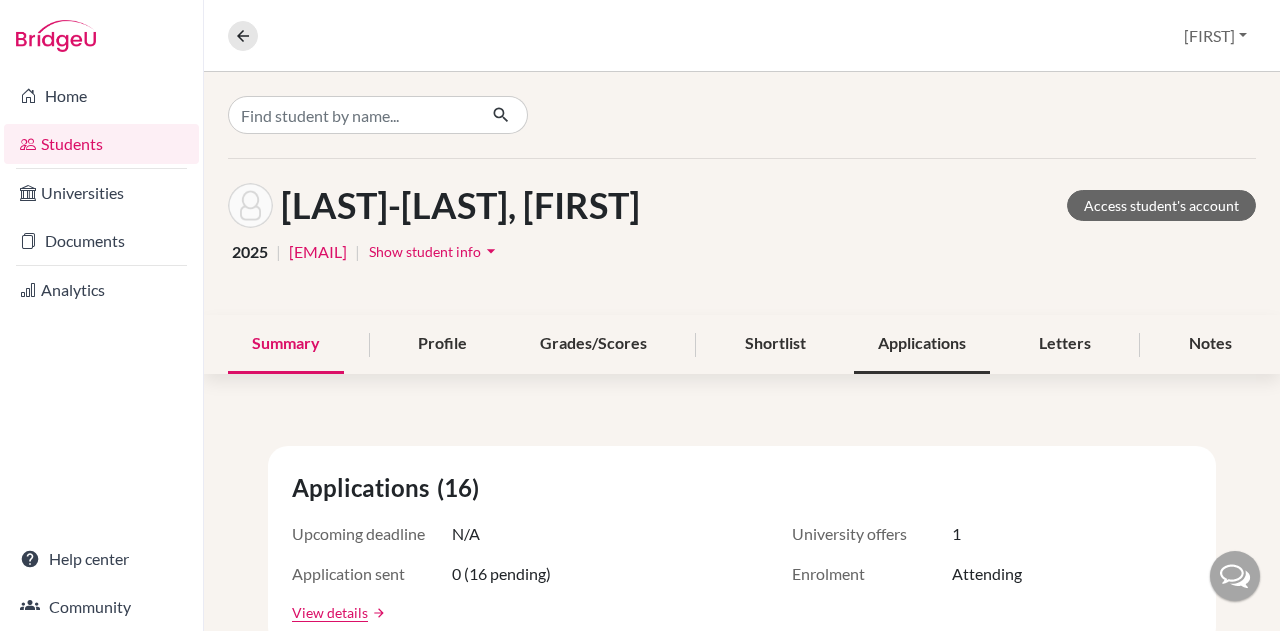 click on "Applications" at bounding box center (922, 344) 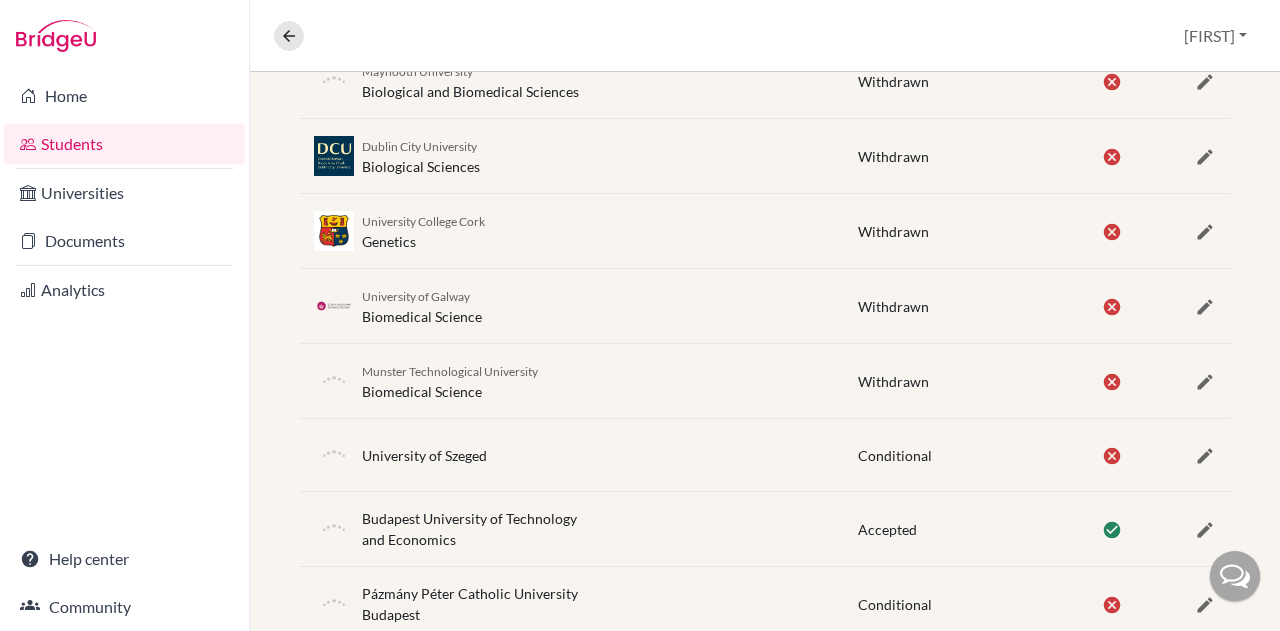 scroll, scrollTop: 1000, scrollLeft: 0, axis: vertical 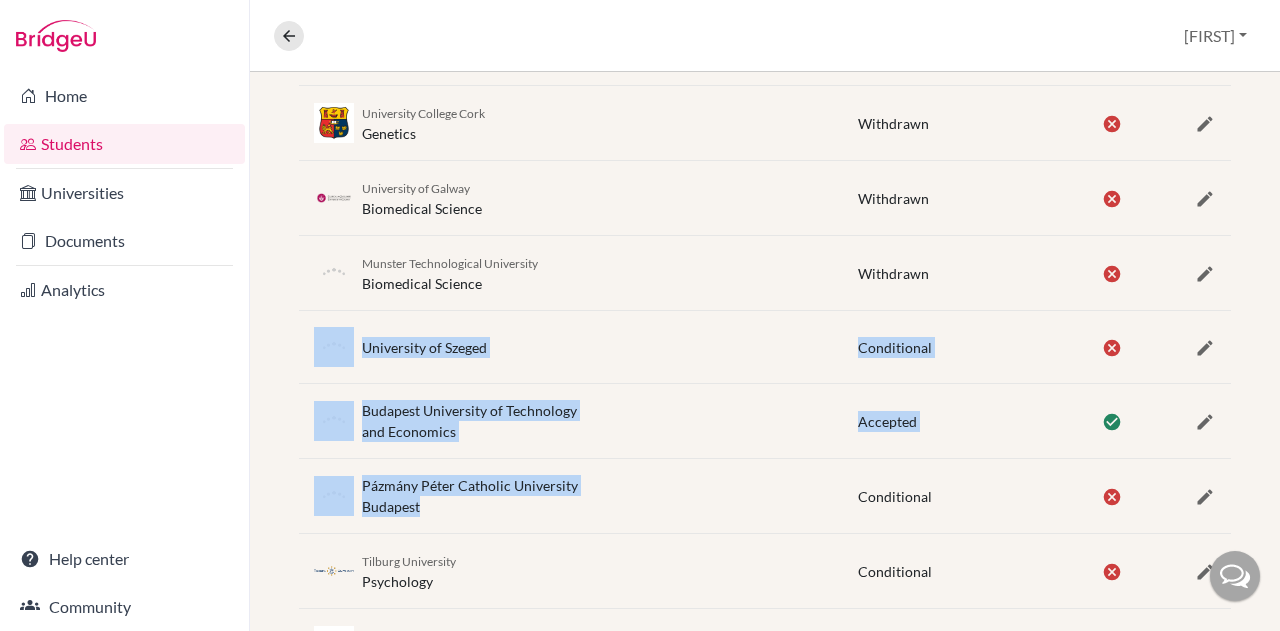 drag, startPoint x: 444, startPoint y: 500, endPoint x: 319, endPoint y: 370, distance: 180.3469 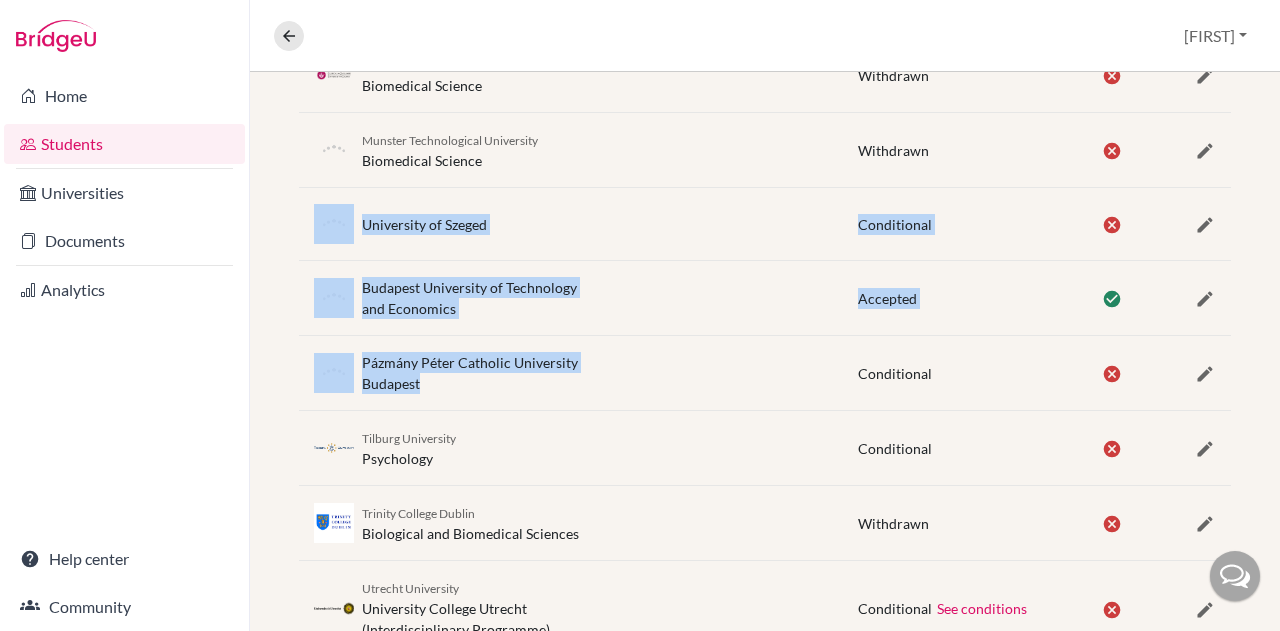 scroll, scrollTop: 1190, scrollLeft: 0, axis: vertical 